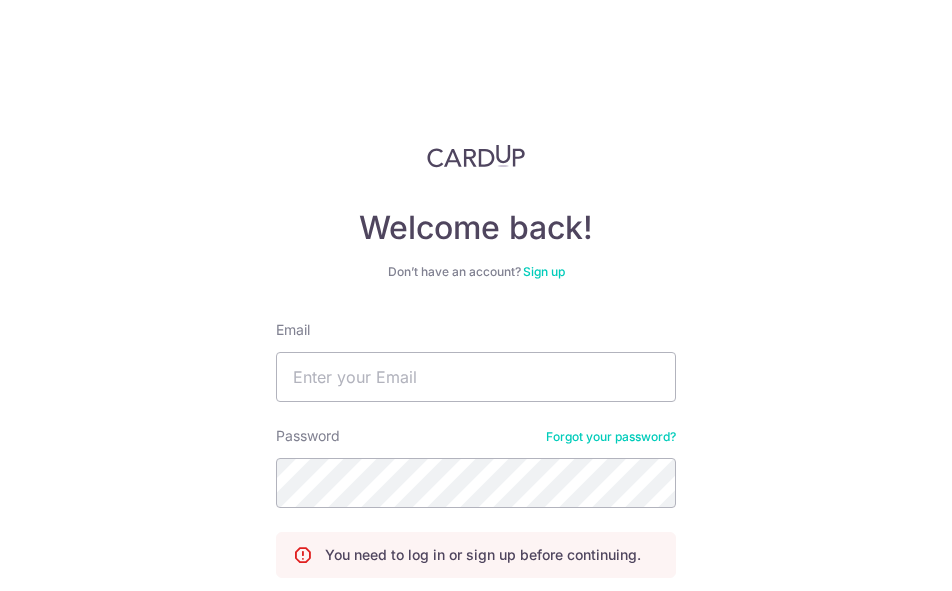 scroll, scrollTop: 0, scrollLeft: 0, axis: both 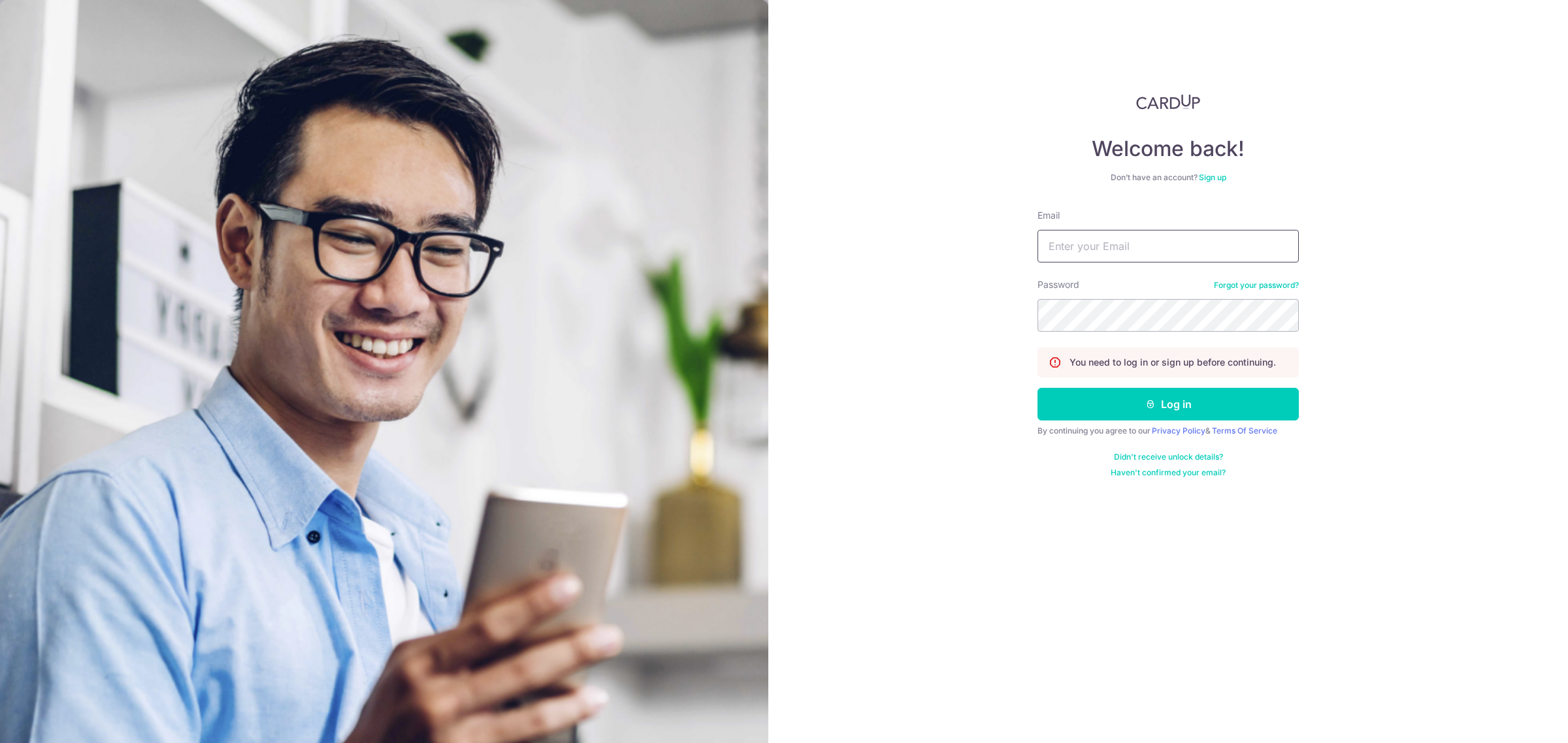 click on "Email" at bounding box center [1168, 246] 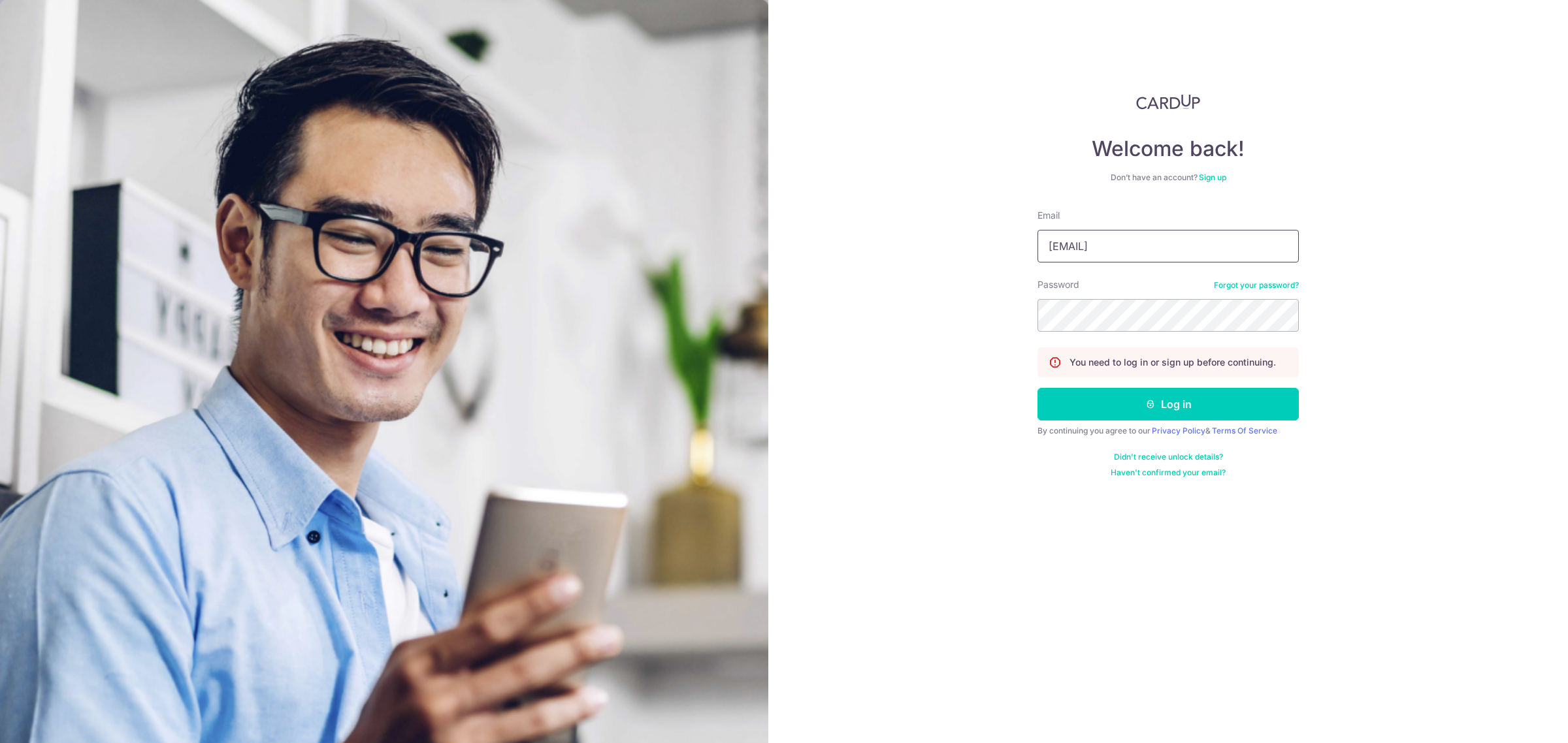 type on "toh_kae_luen@hotmail.com" 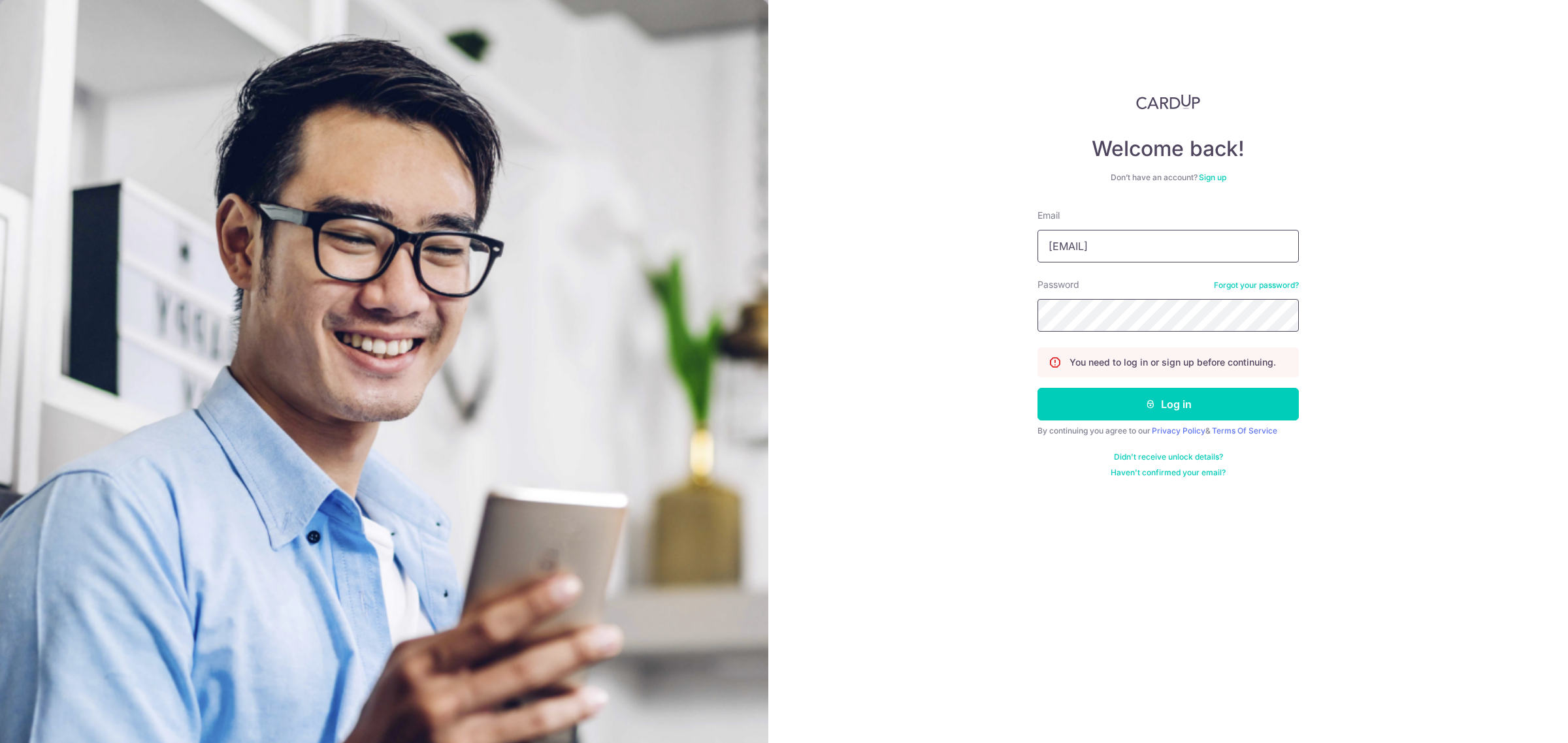 click on "Log in" at bounding box center [1168, 404] 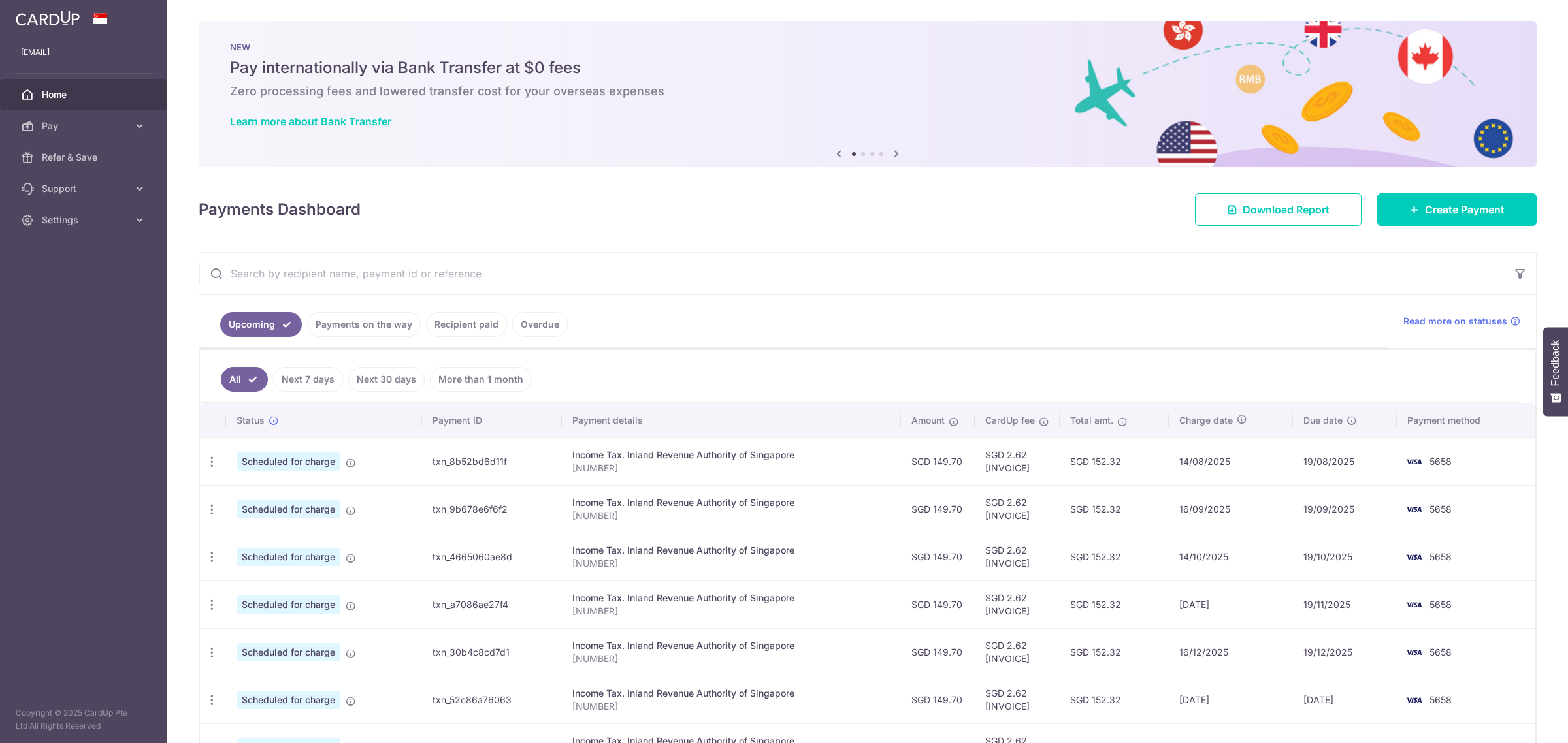 scroll, scrollTop: 0, scrollLeft: 0, axis: both 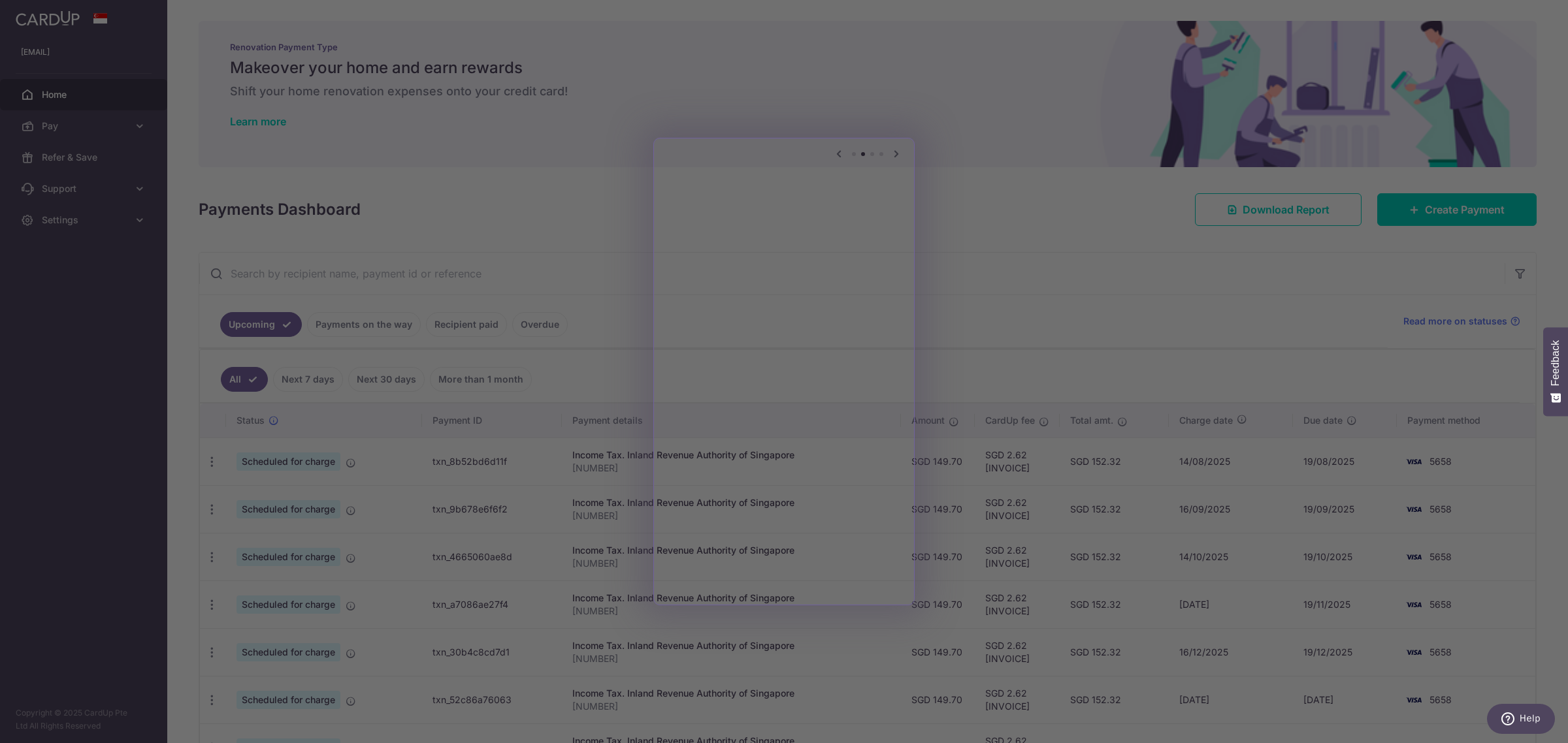 click at bounding box center (792, 375) 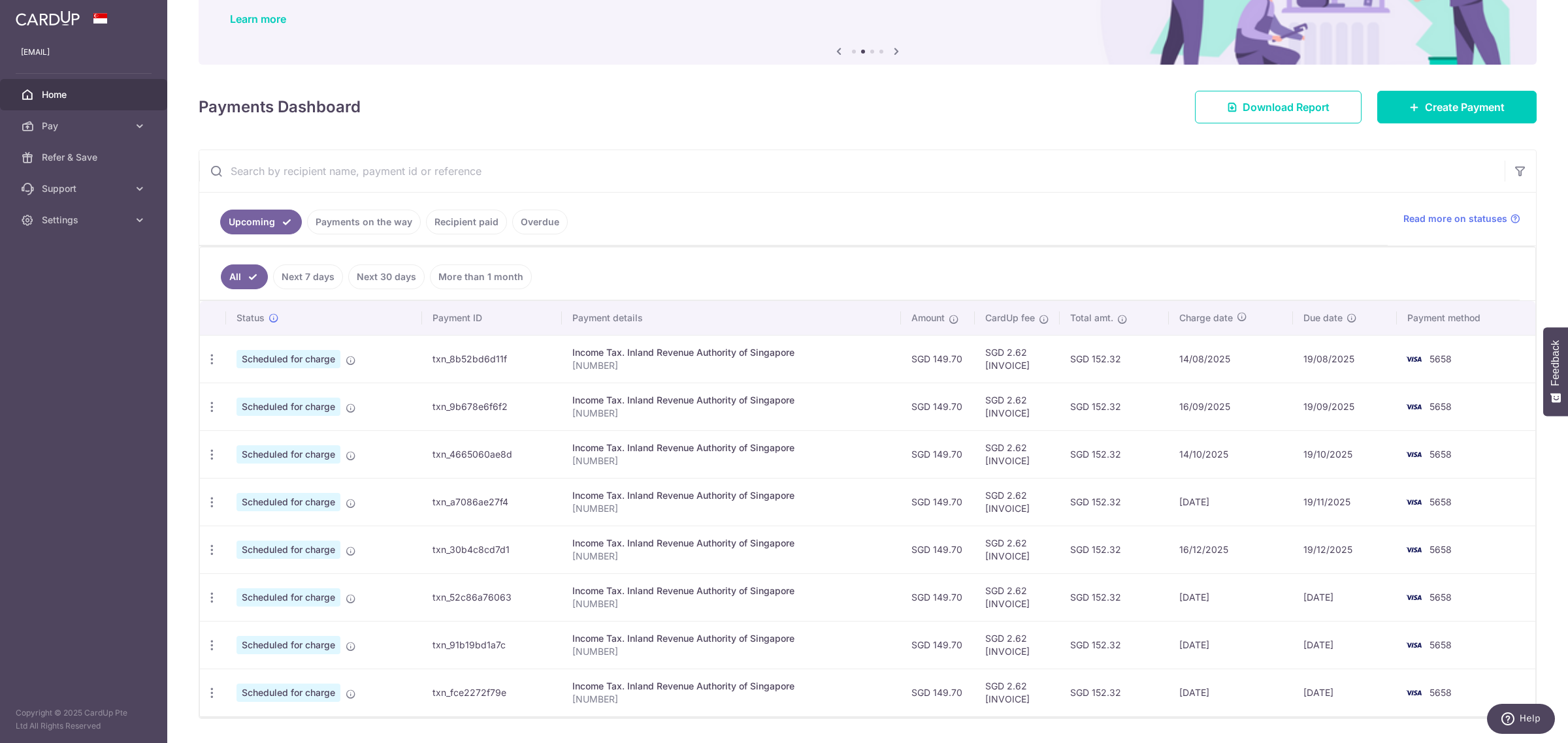 scroll, scrollTop: 144, scrollLeft: 0, axis: vertical 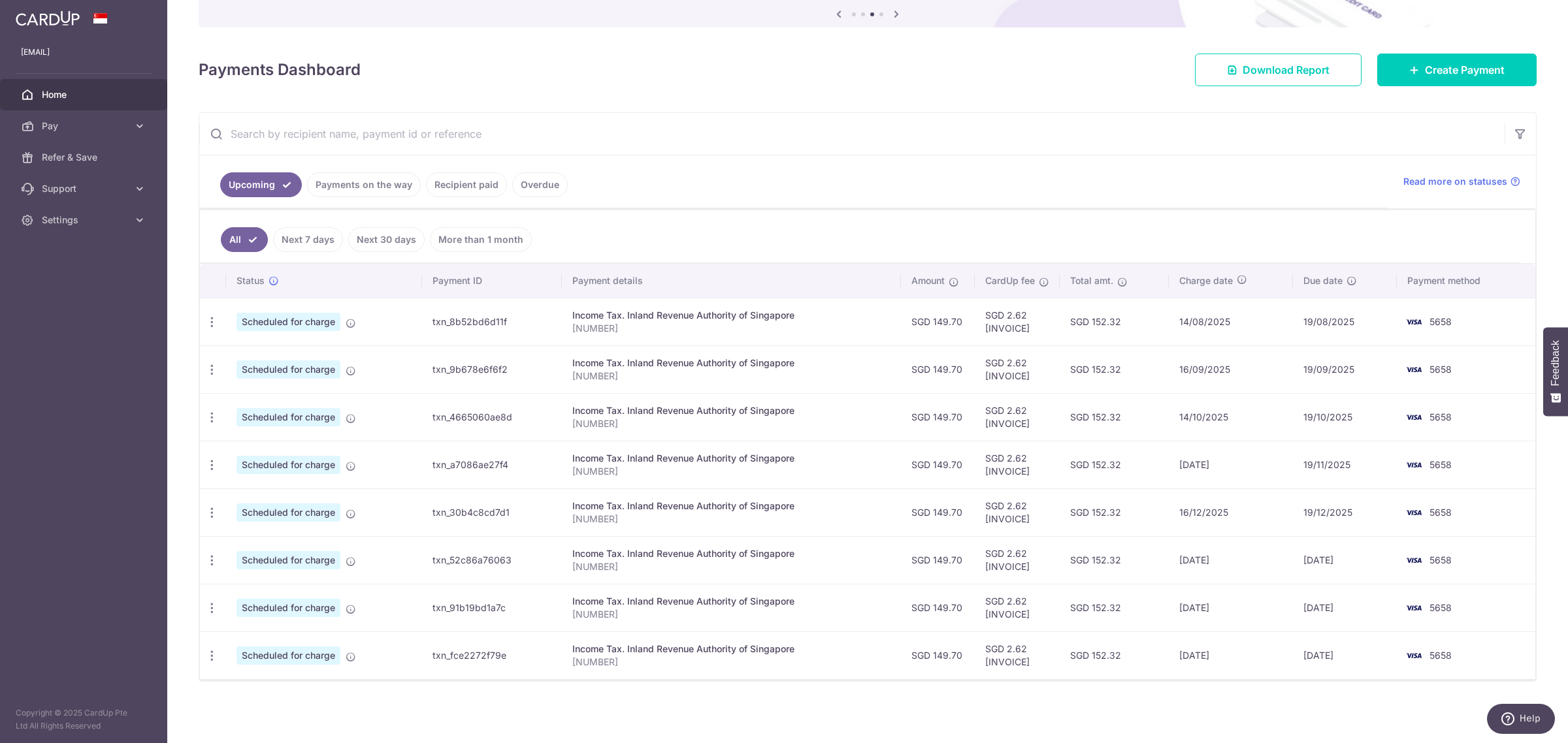 click on "Recipient paid" at bounding box center (466, 185) 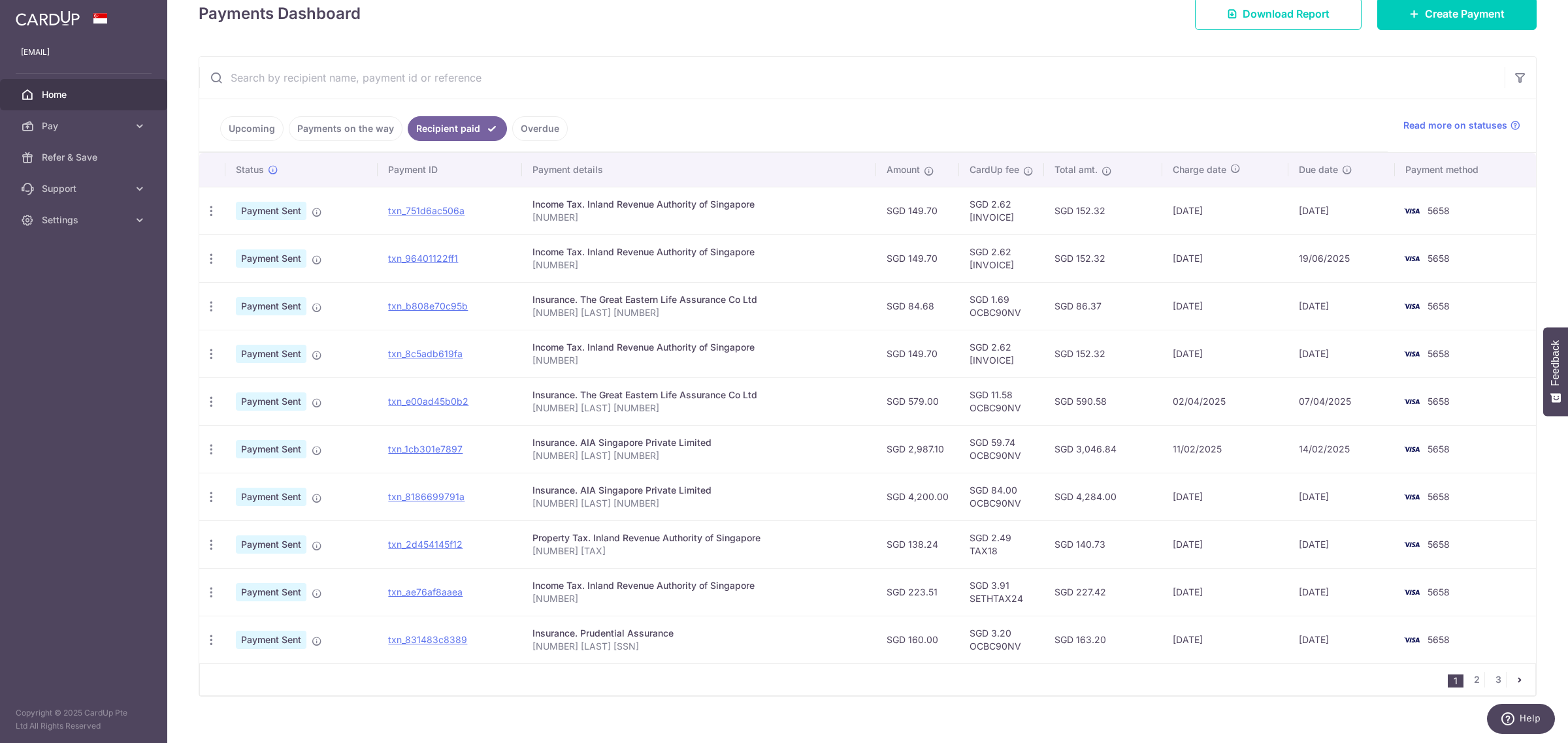scroll, scrollTop: 213, scrollLeft: 0, axis: vertical 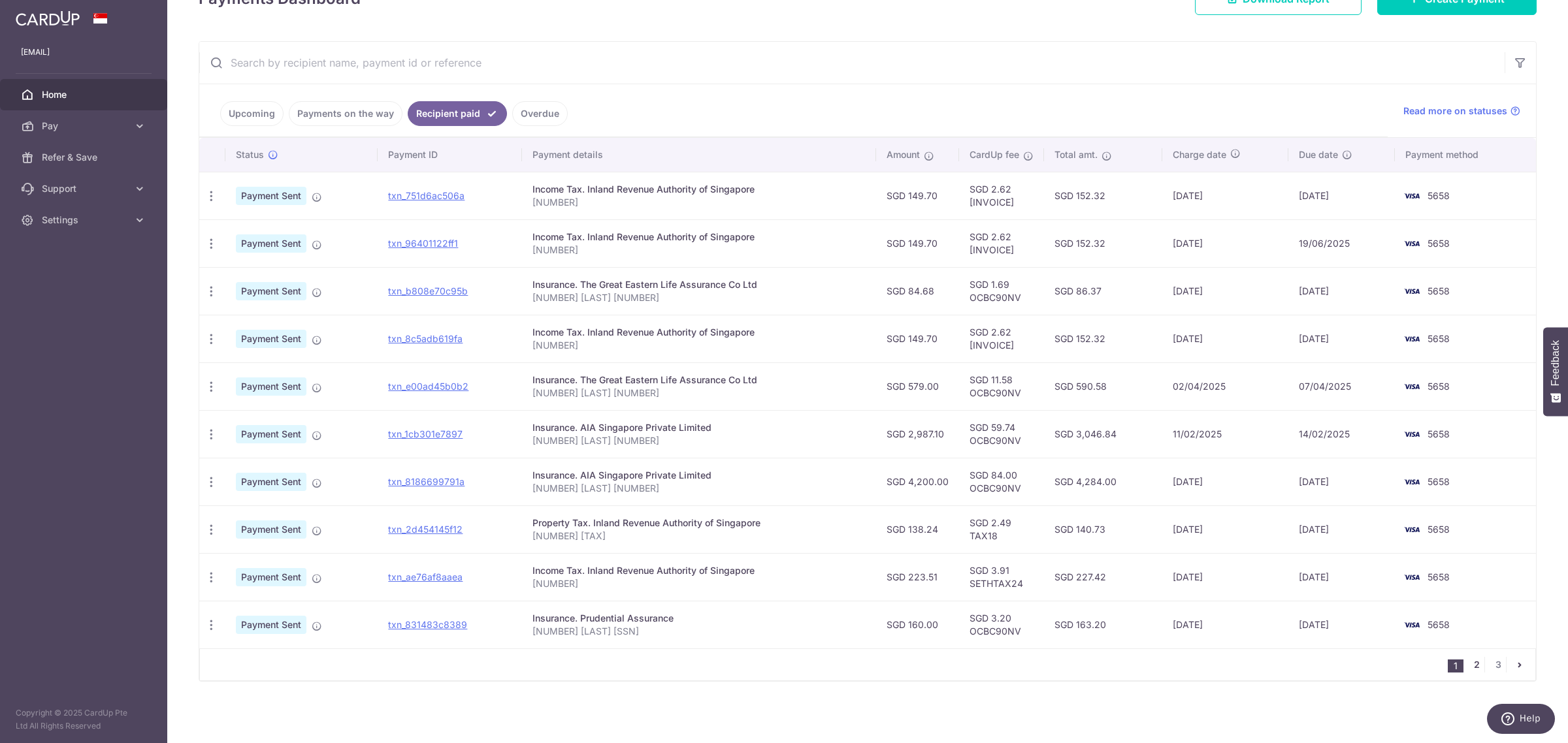 click on "2" at bounding box center [1477, 665] 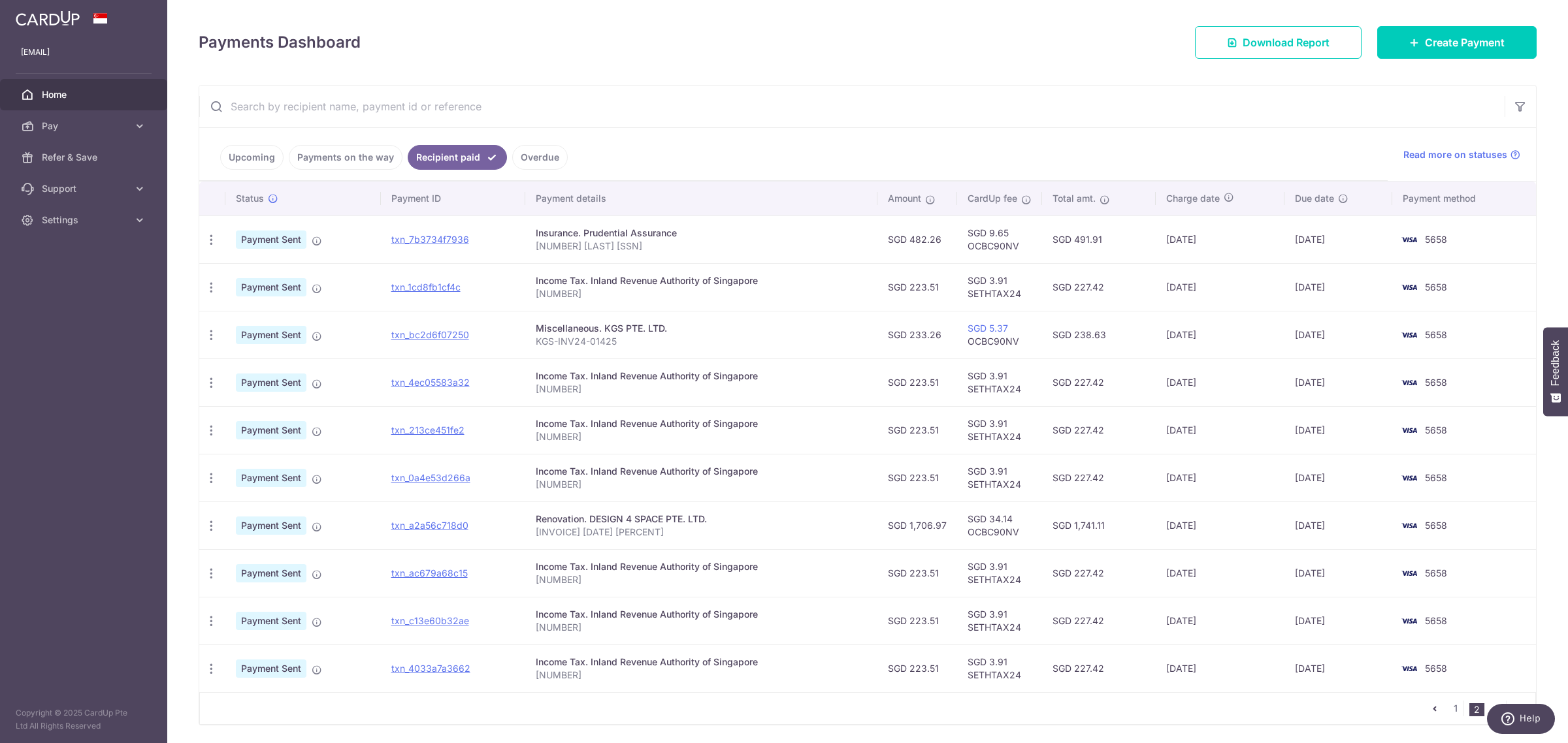 scroll, scrollTop: 213, scrollLeft: 0, axis: vertical 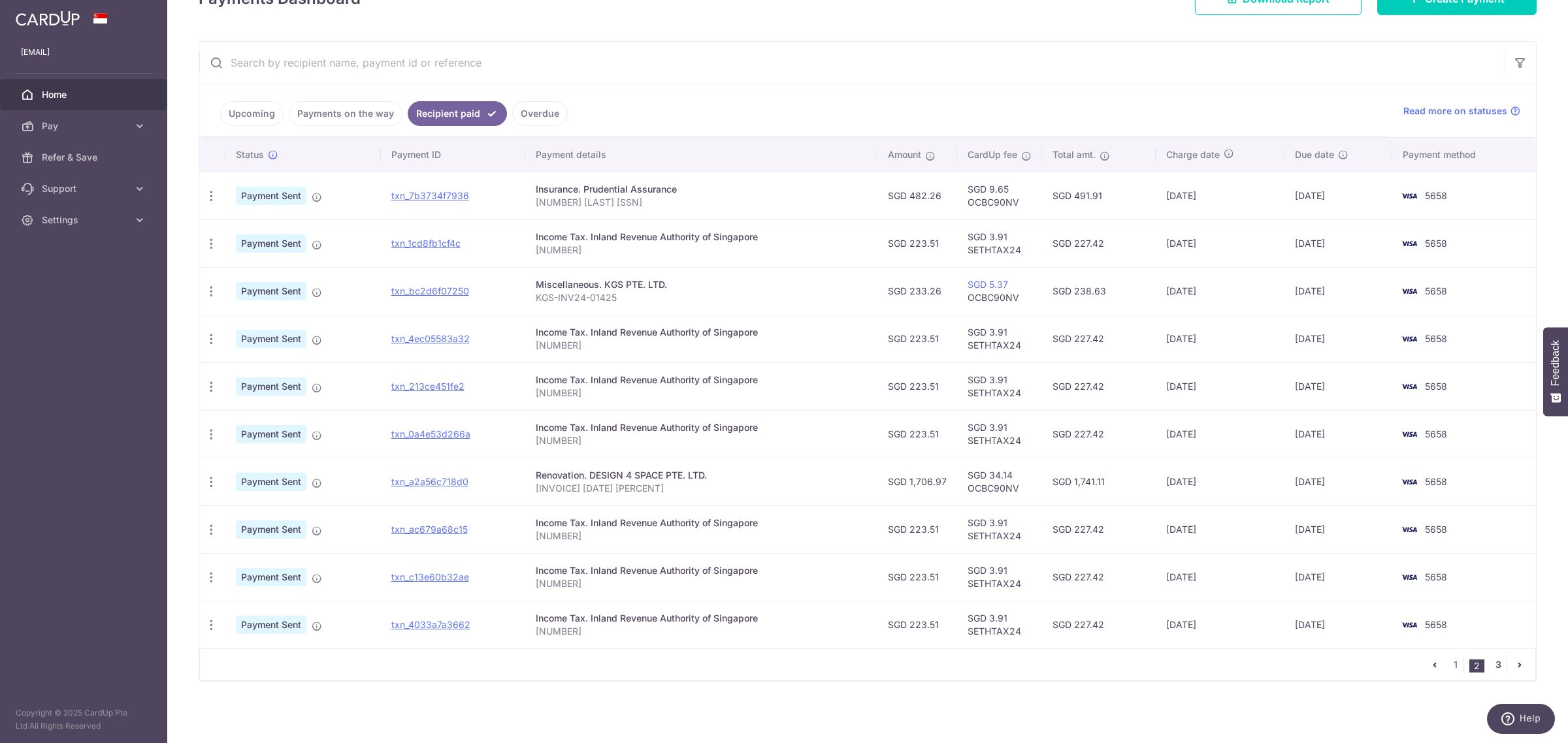 click on "3" at bounding box center [1498, 665] 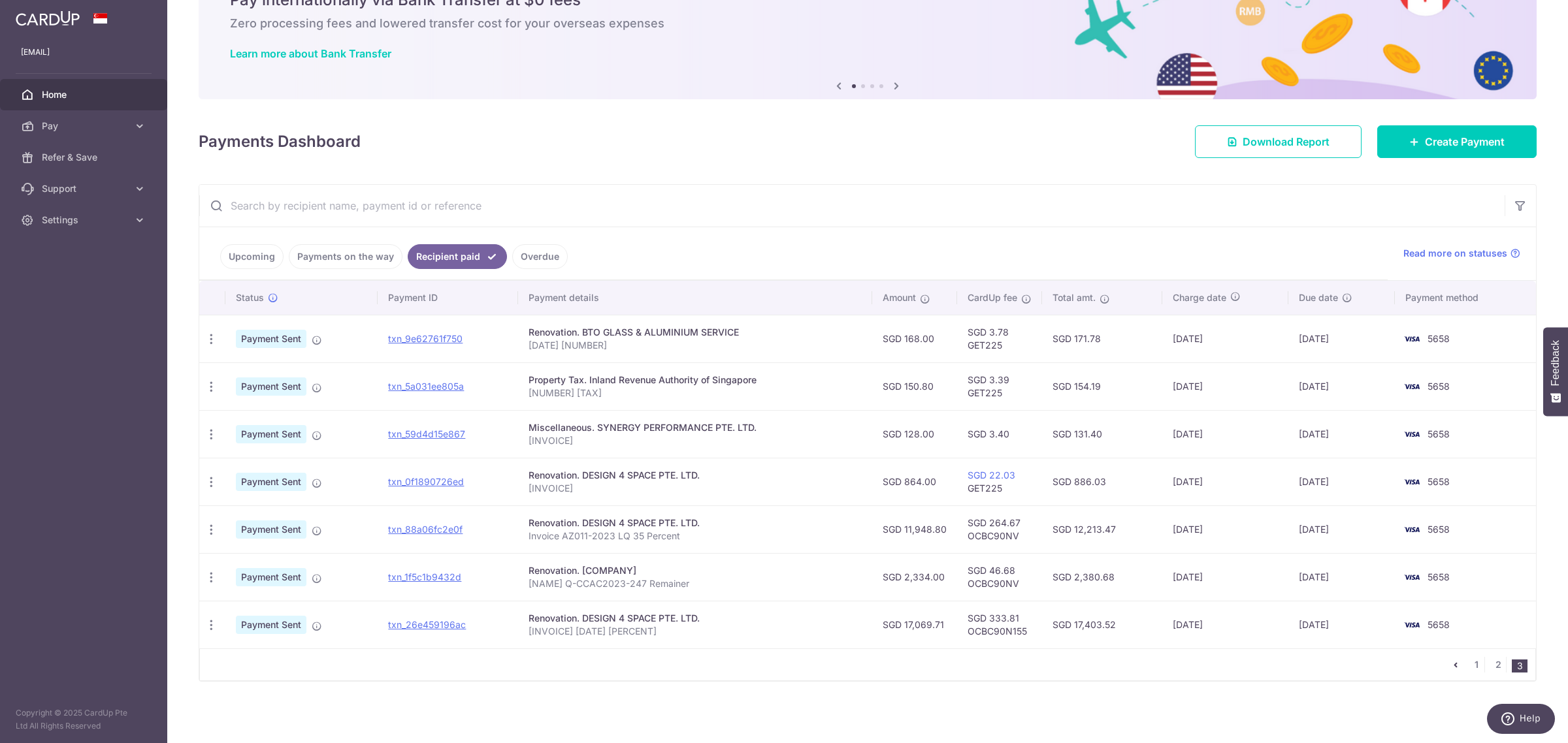 scroll, scrollTop: 70, scrollLeft: 0, axis: vertical 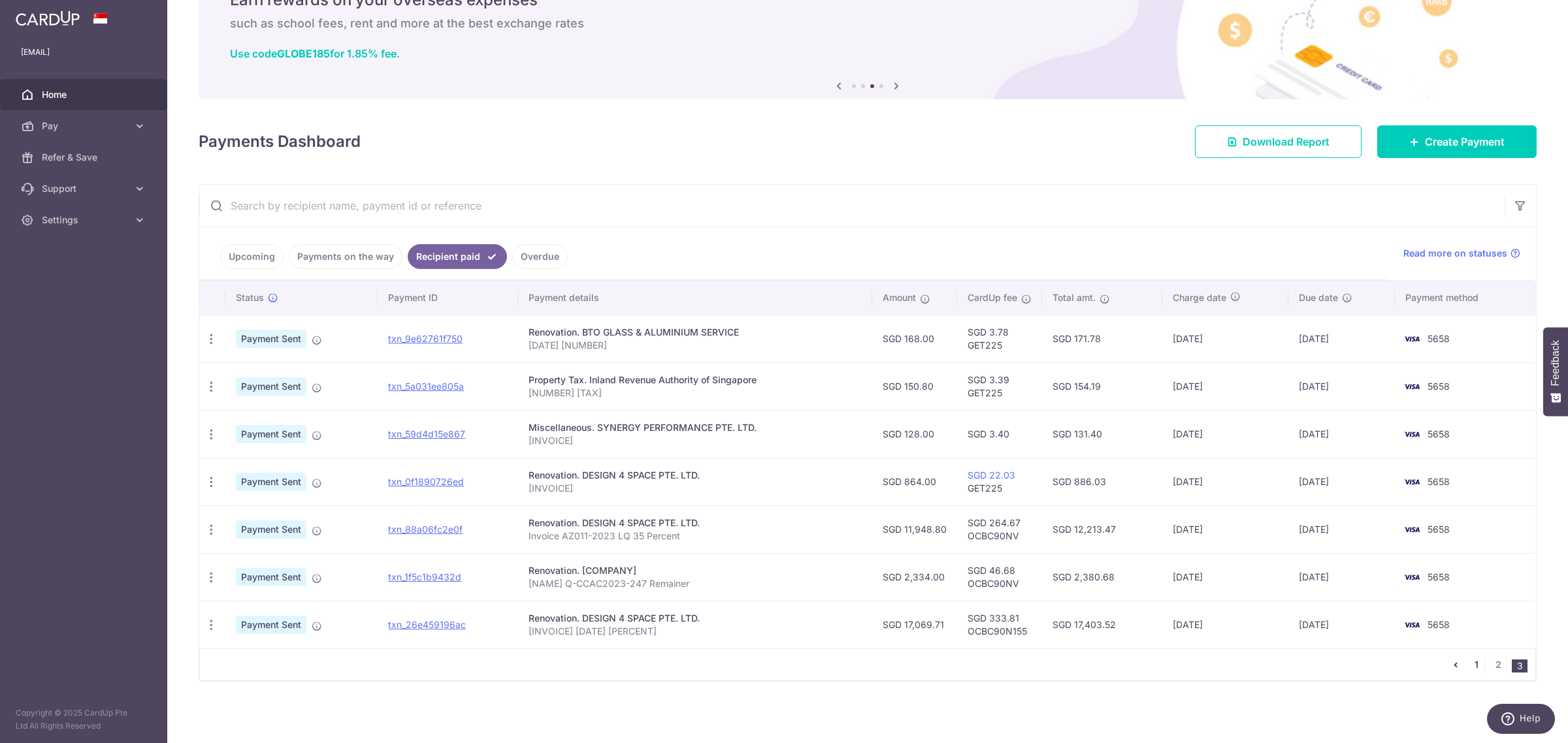 click on "1" at bounding box center (1477, 665) 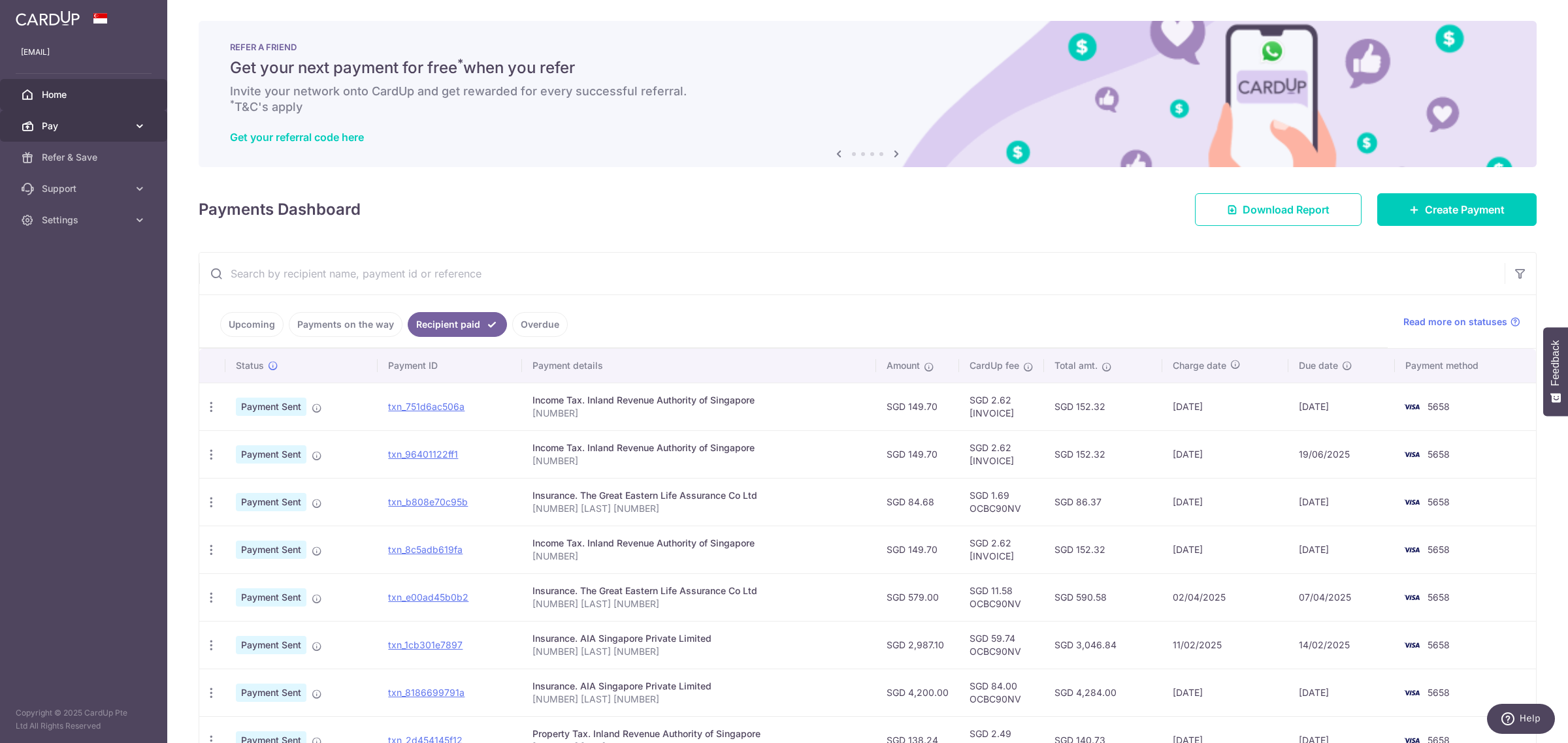 click on "Pay" at bounding box center [84, 126] 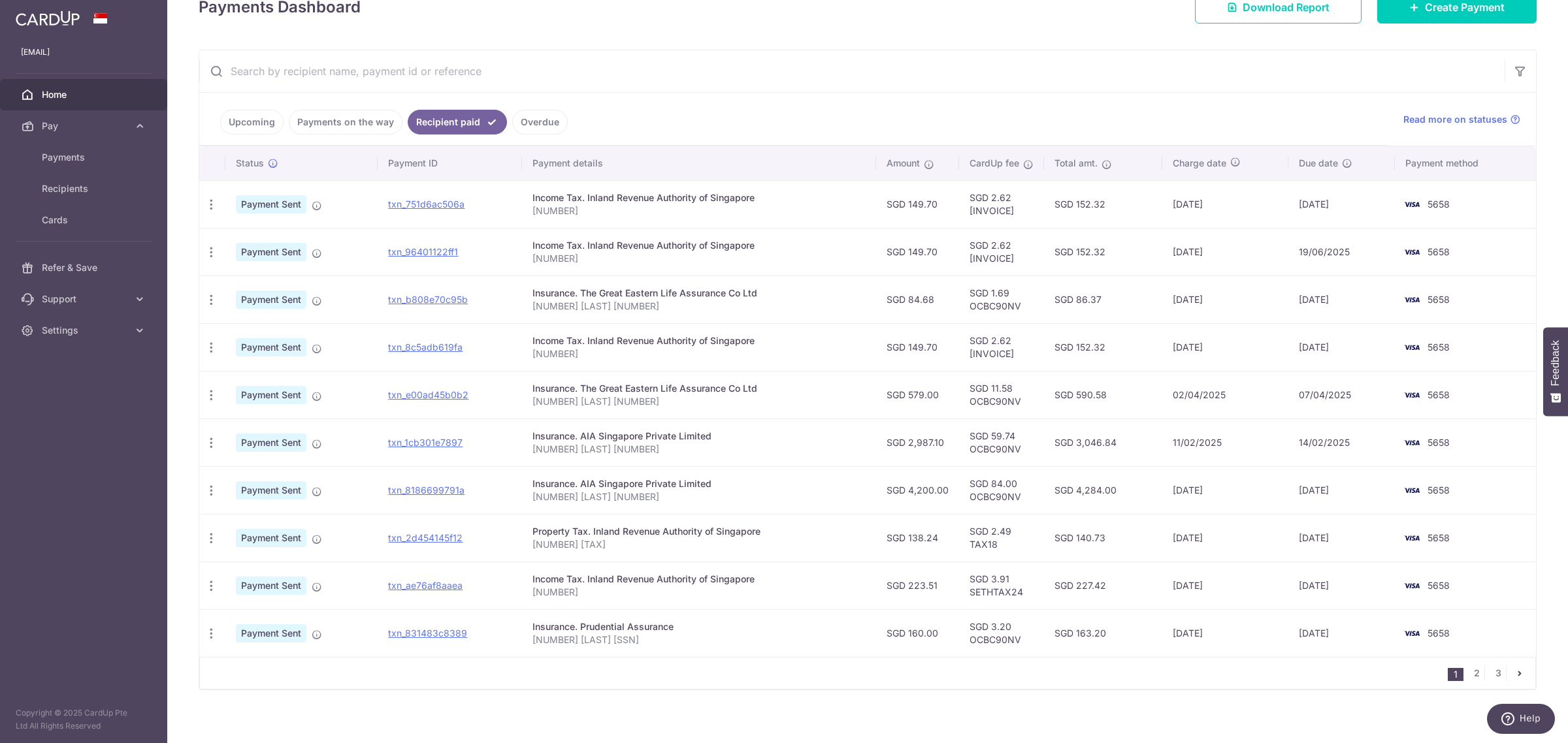 scroll, scrollTop: 213, scrollLeft: 0, axis: vertical 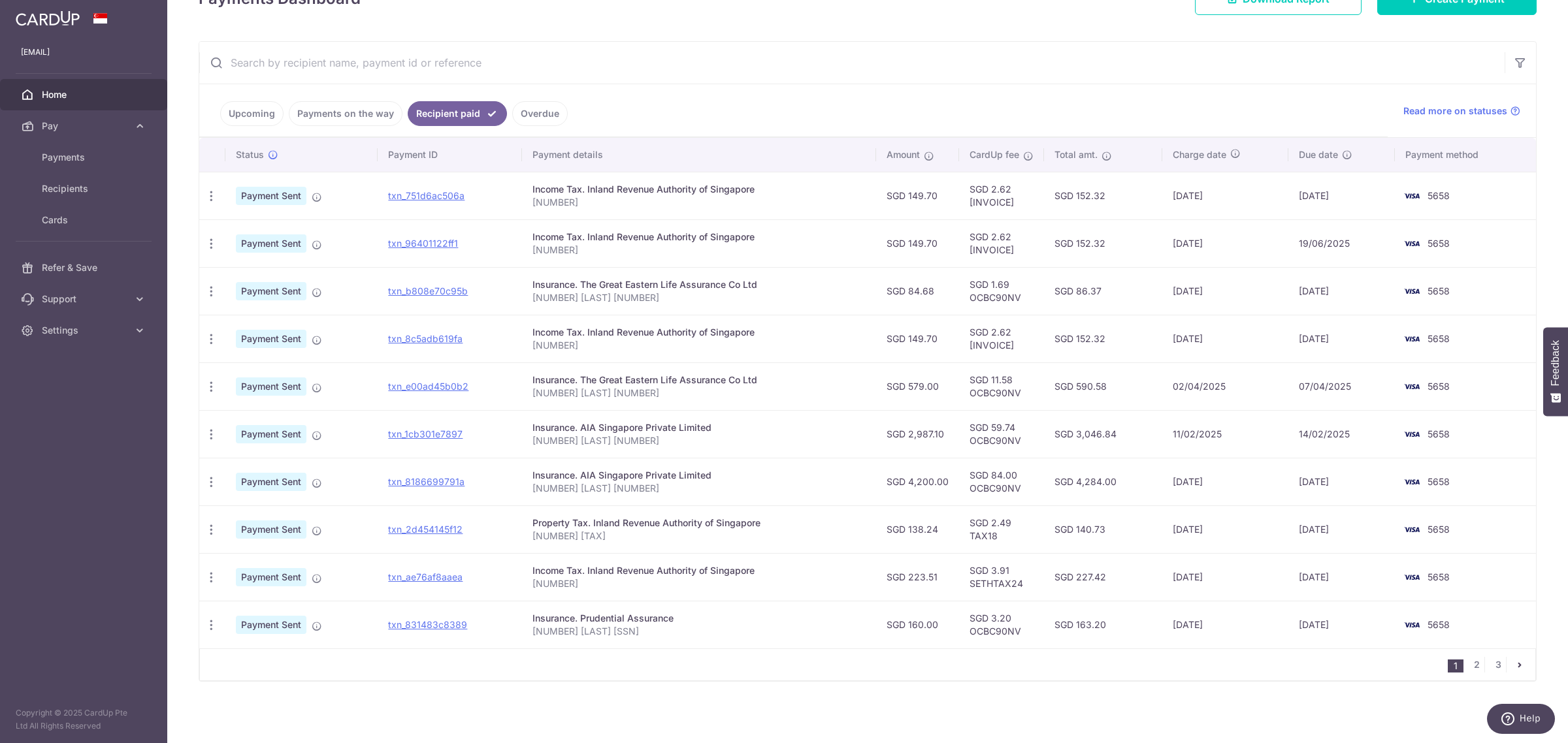 drag, startPoint x: 531, startPoint y: 437, endPoint x: 725, endPoint y: 439, distance: 194.0103 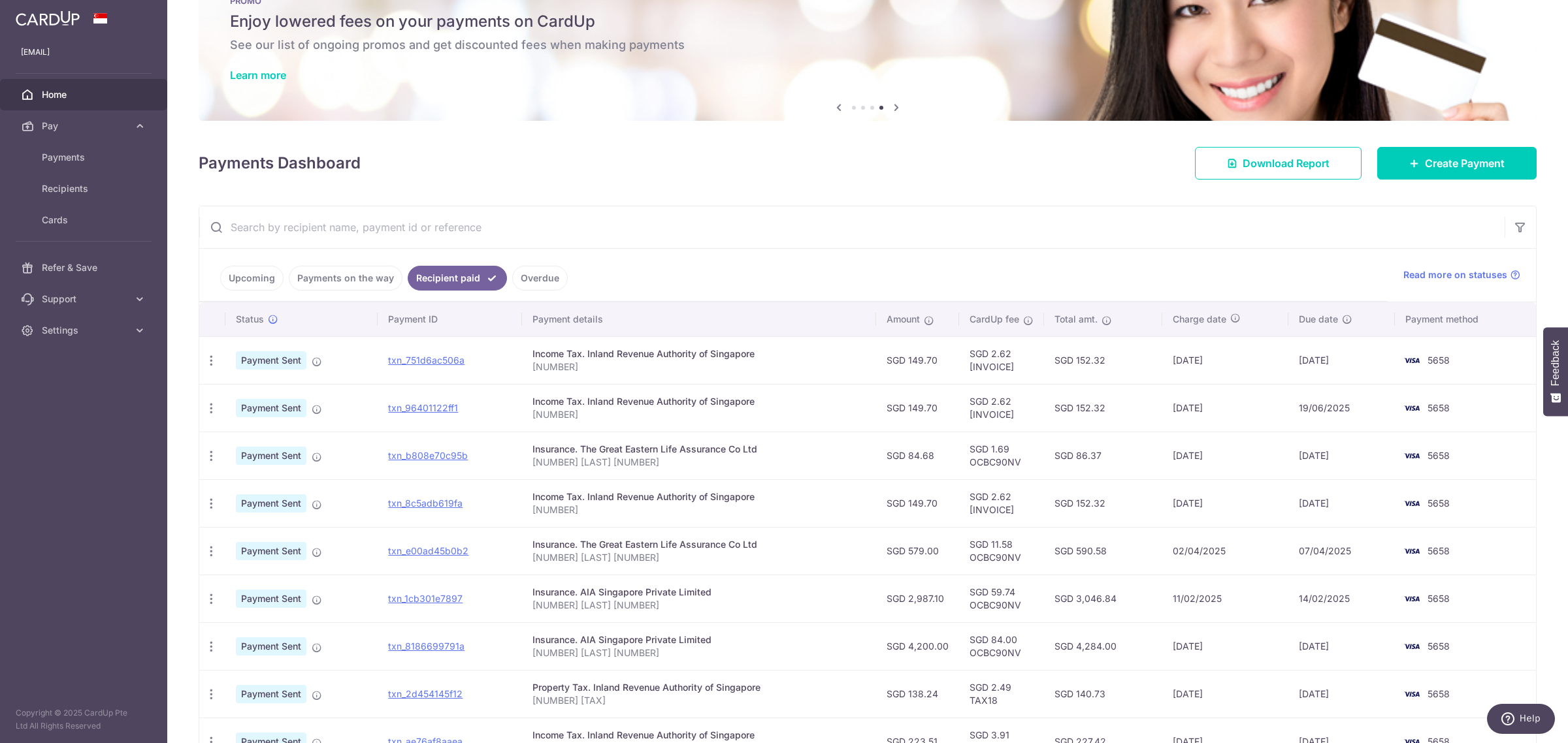scroll, scrollTop: 0, scrollLeft: 0, axis: both 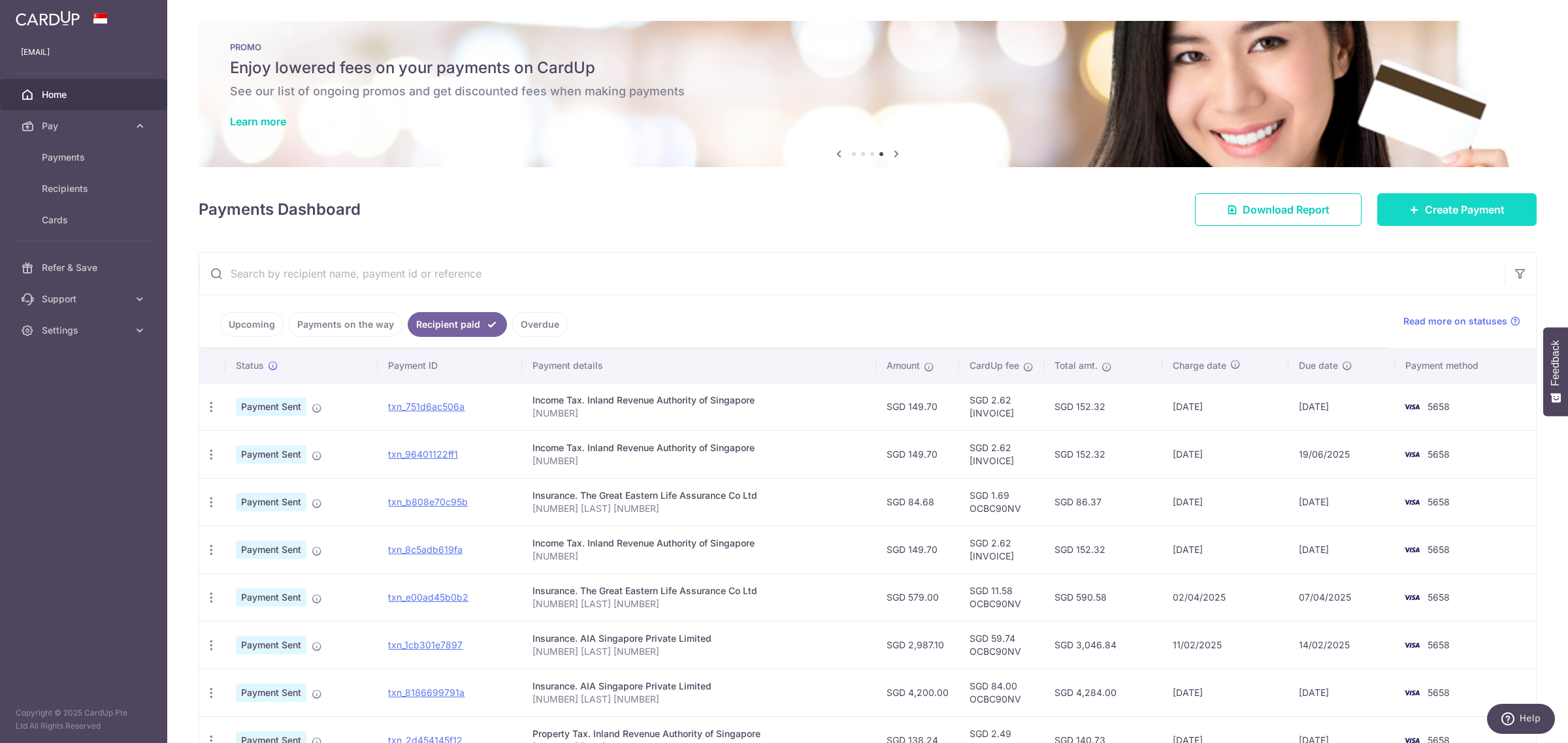 click on "Create Payment" at bounding box center [1457, 210] 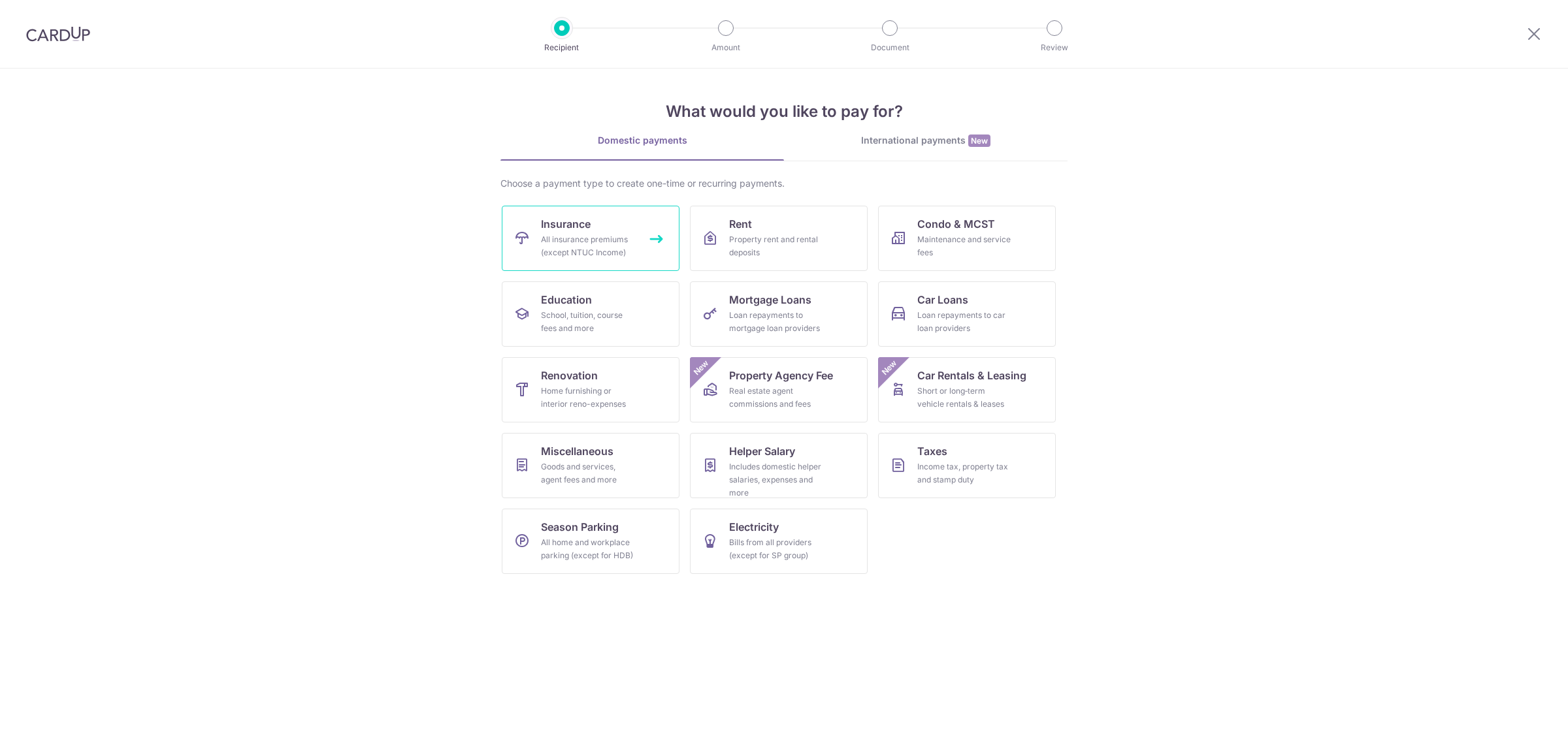 scroll, scrollTop: 0, scrollLeft: 0, axis: both 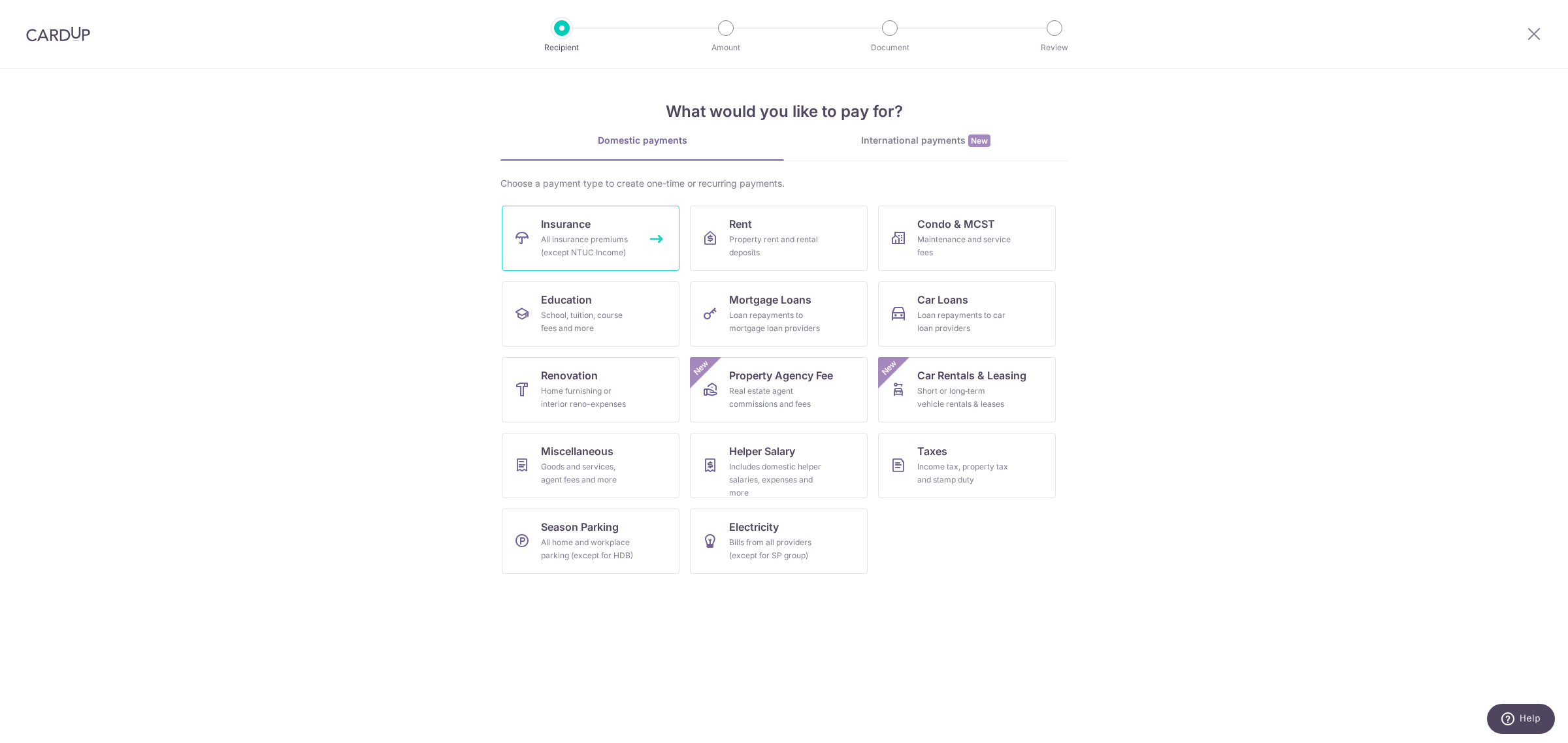 click on "All insurance premiums (except NTUC Income)" at bounding box center (588, 246) 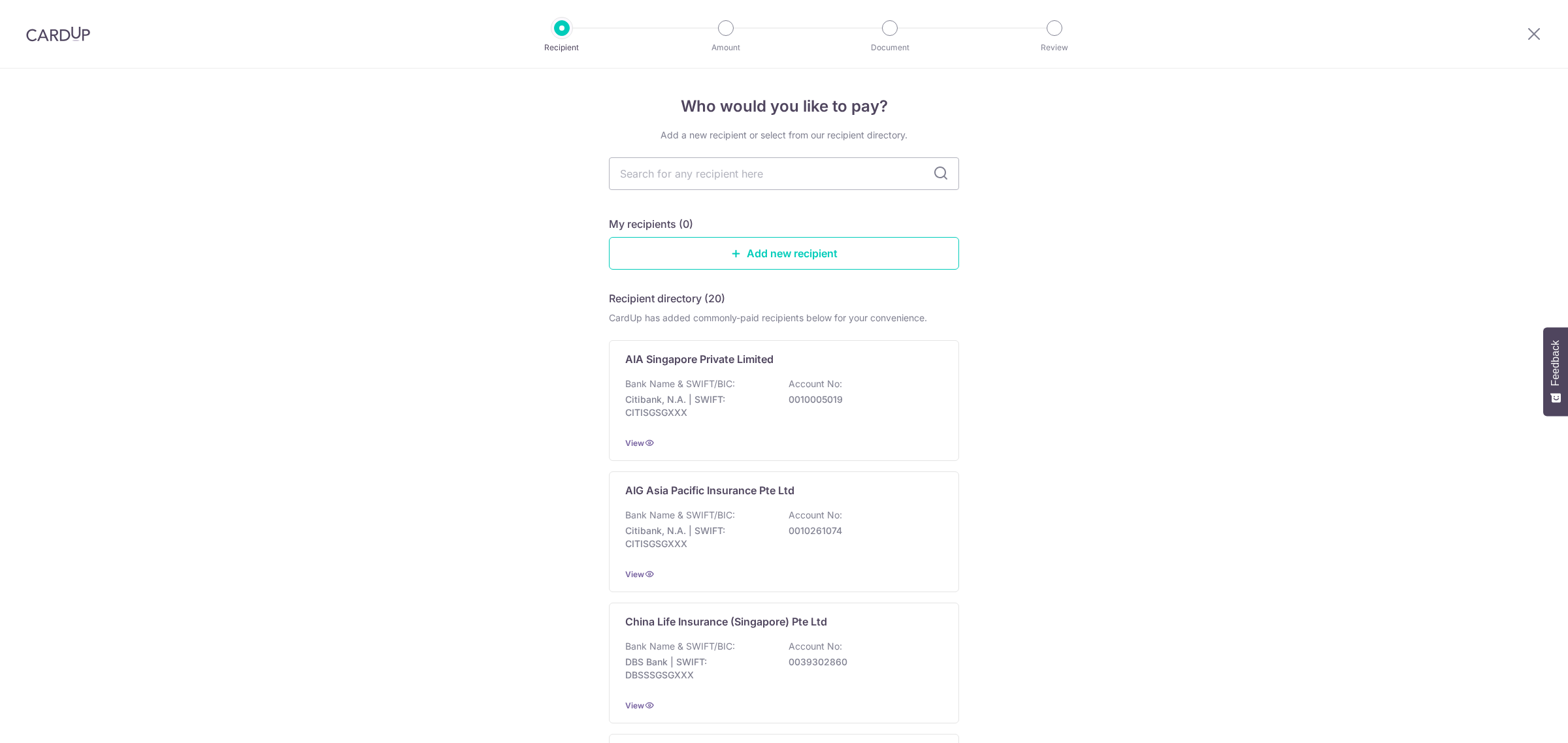 scroll, scrollTop: 0, scrollLeft: 0, axis: both 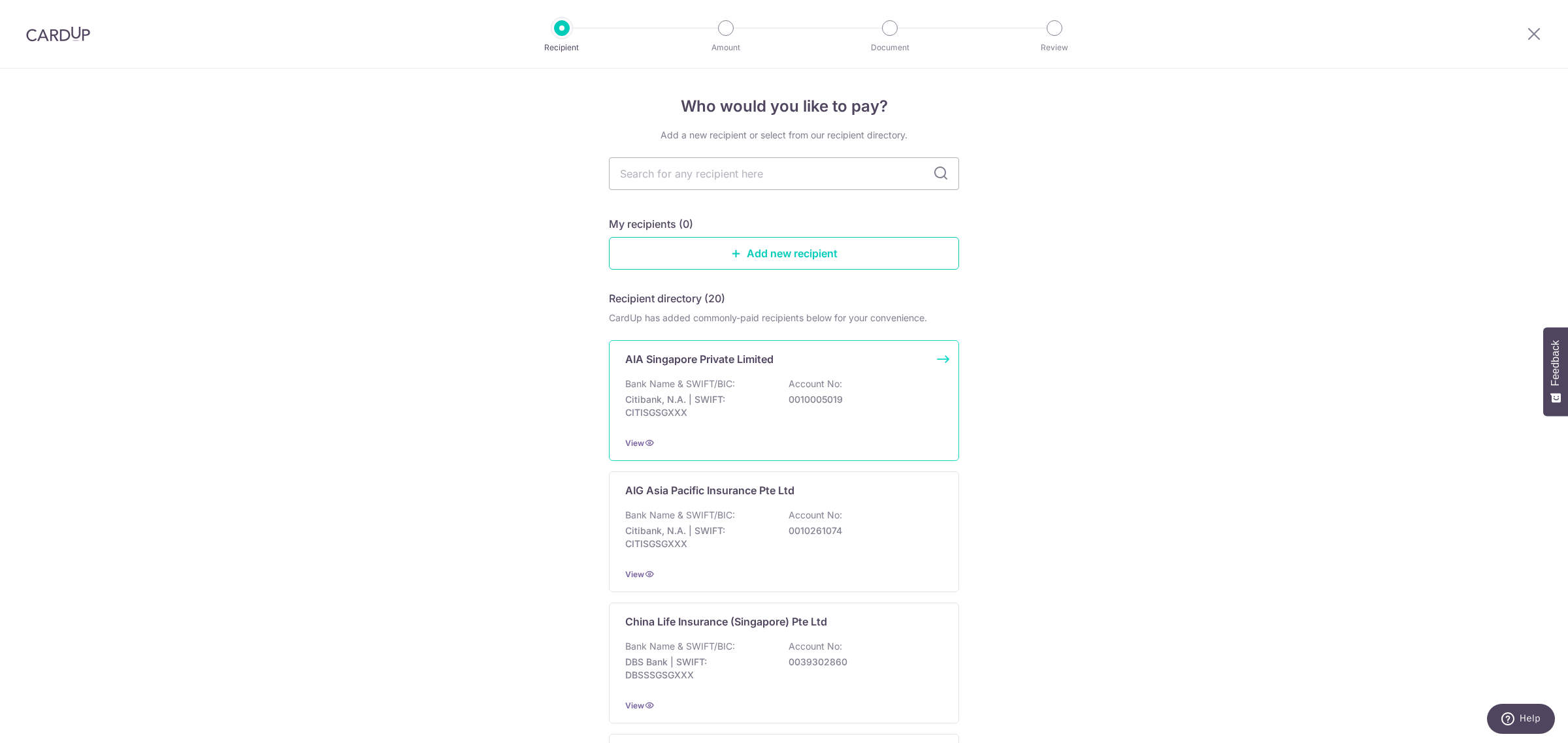click on "AIA Singapore Private Limited" at bounding box center [699, 359] 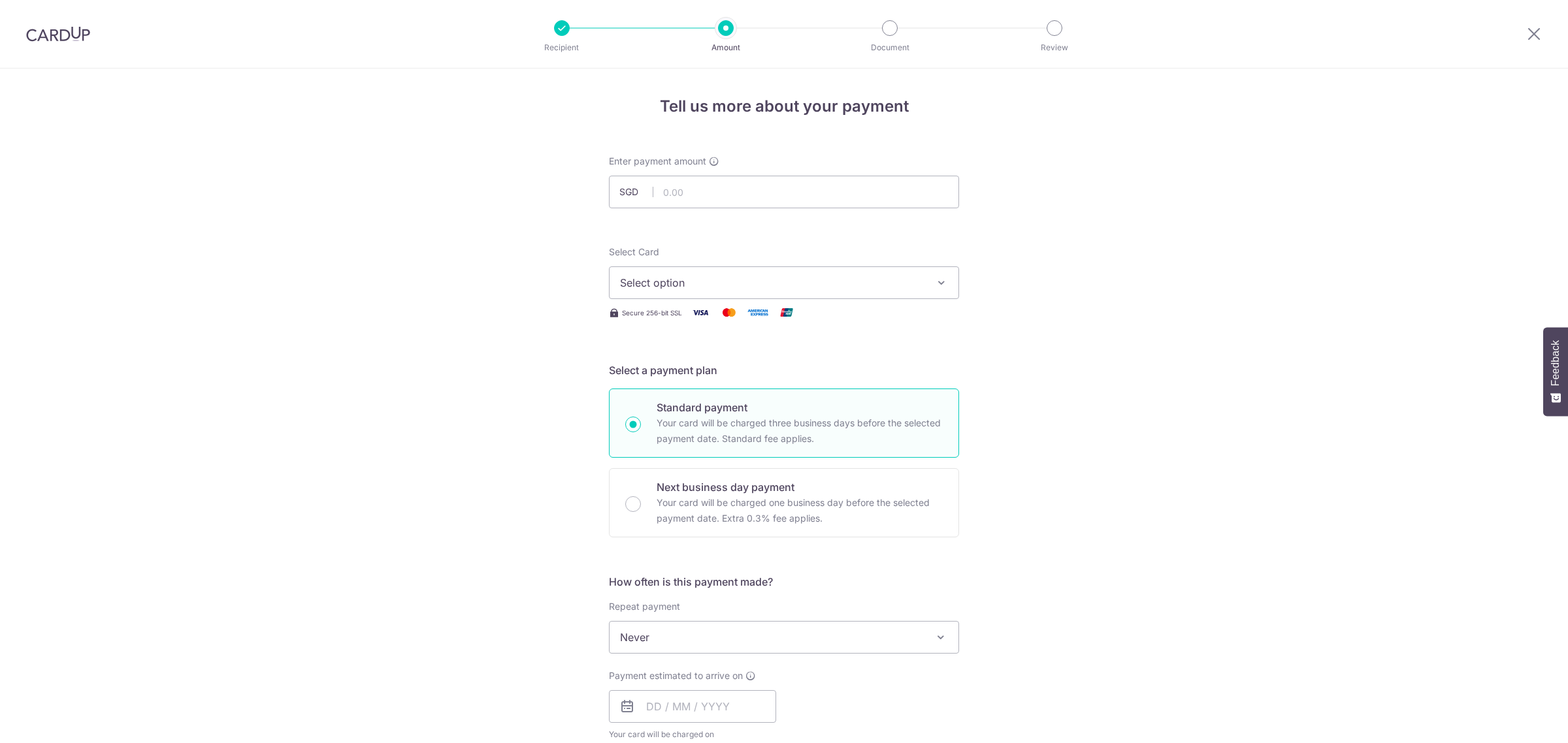 scroll, scrollTop: 0, scrollLeft: 0, axis: both 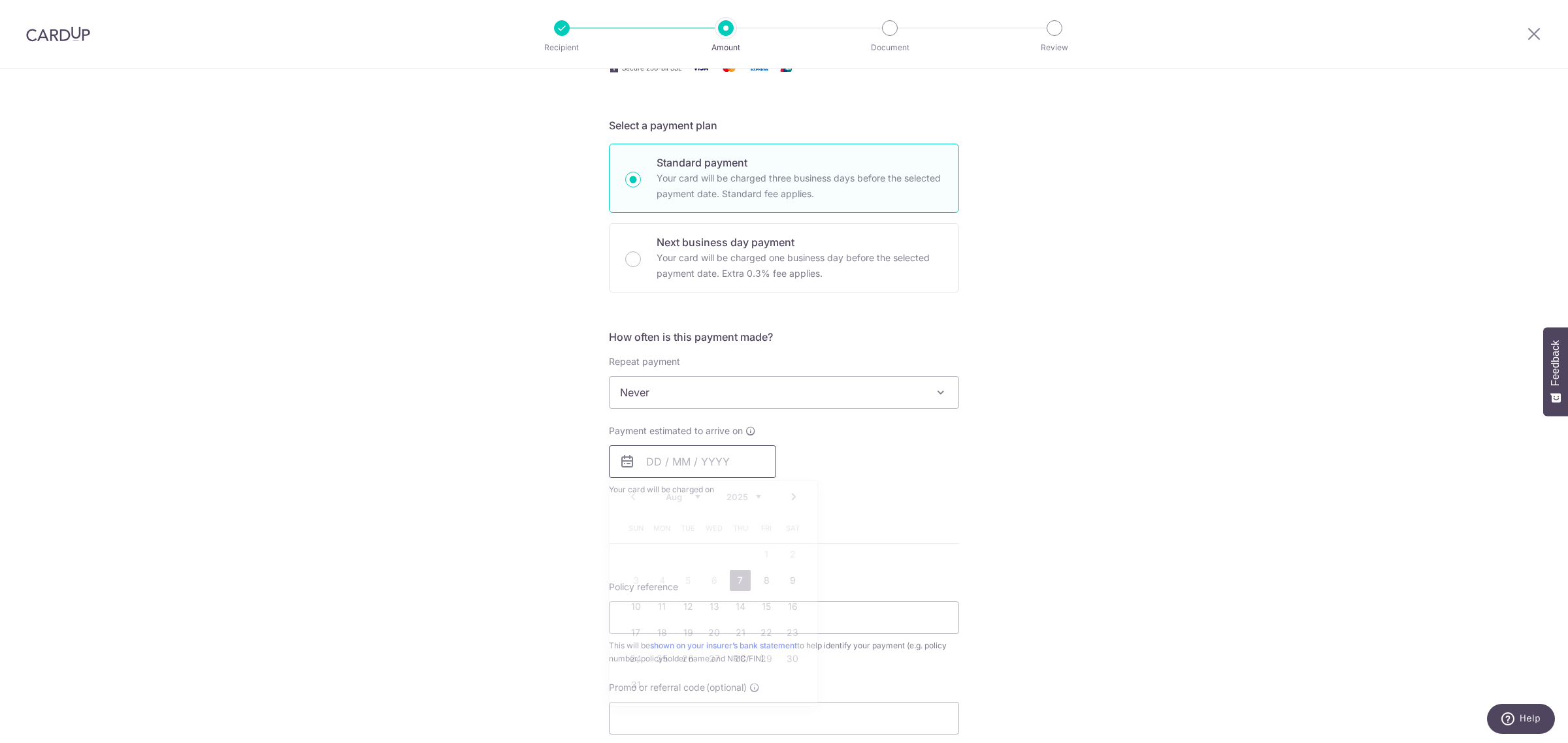 click at bounding box center [693, 462] 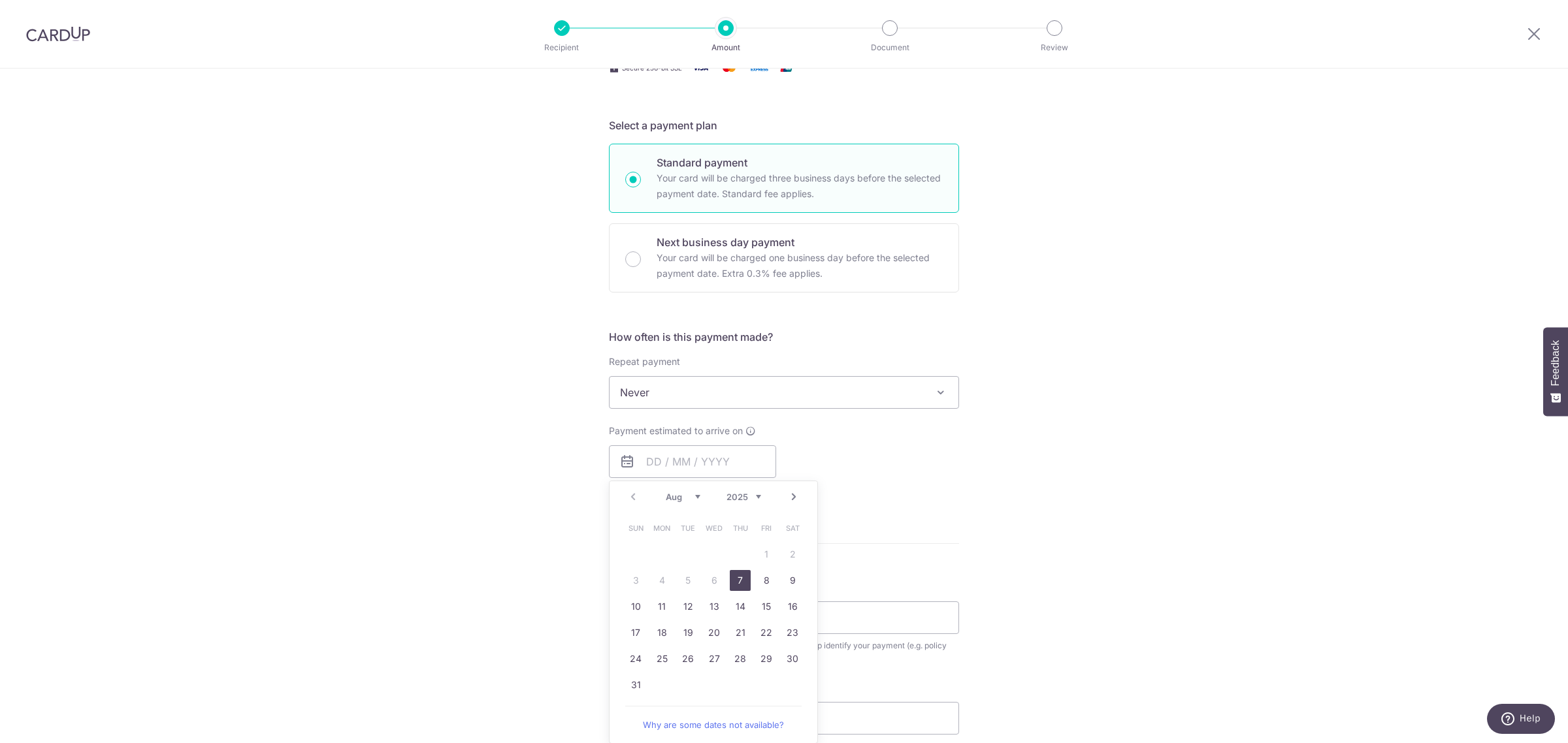 click on "7" at bounding box center (740, 580) 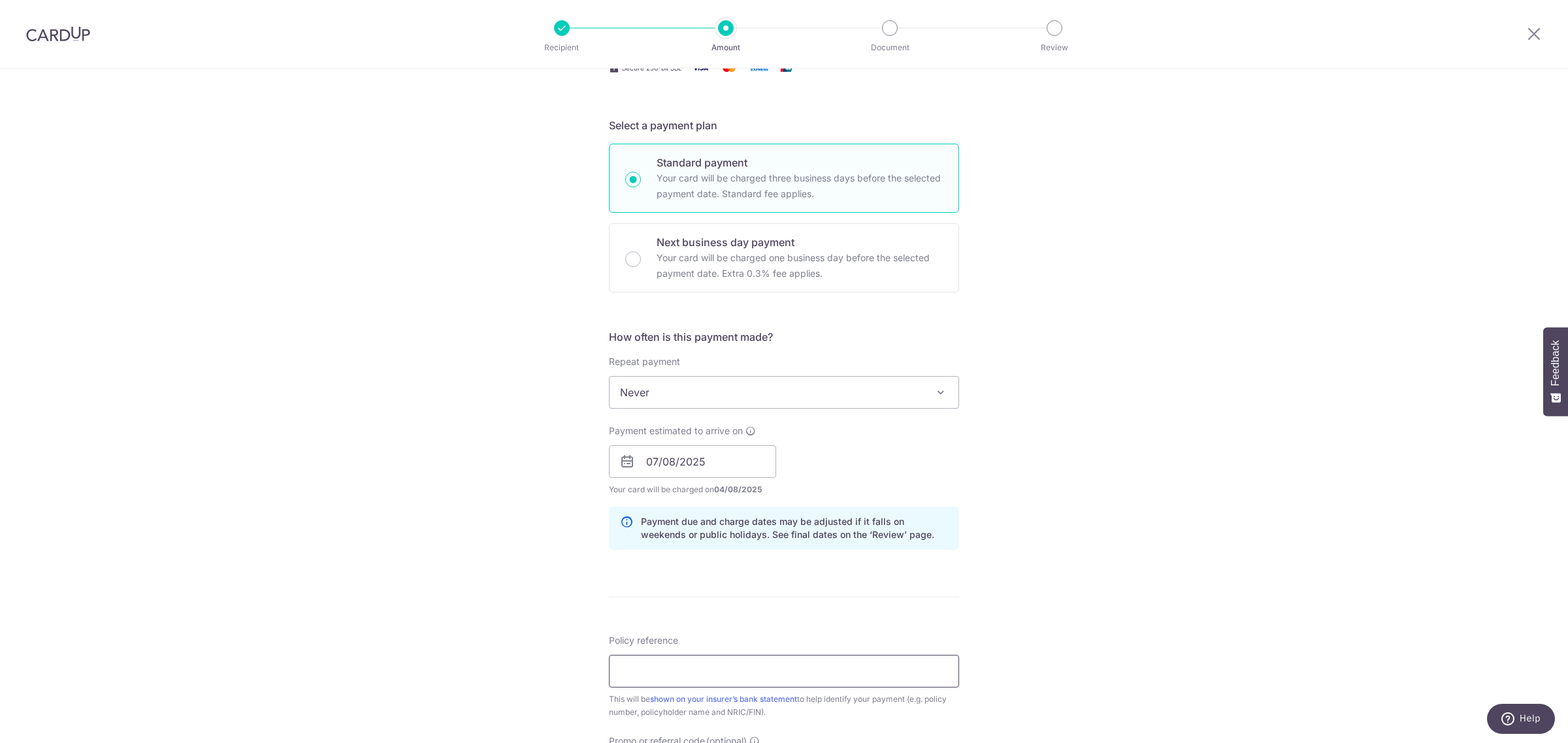 click on "Policy reference" at bounding box center [784, 671] 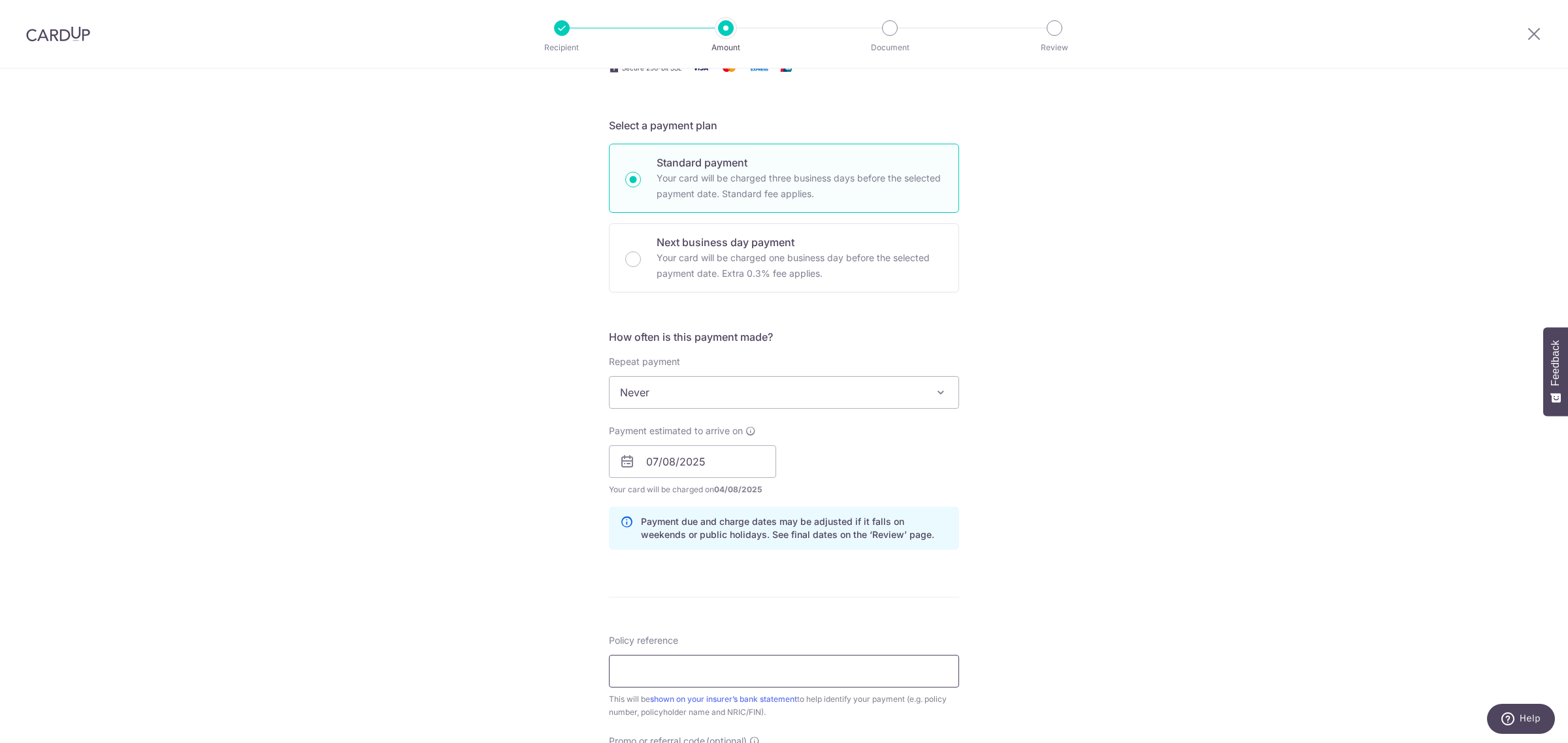 paste on "[INITIAL][NUMBER] [FIRST] [LAST] [LAST] [NUMBER]" 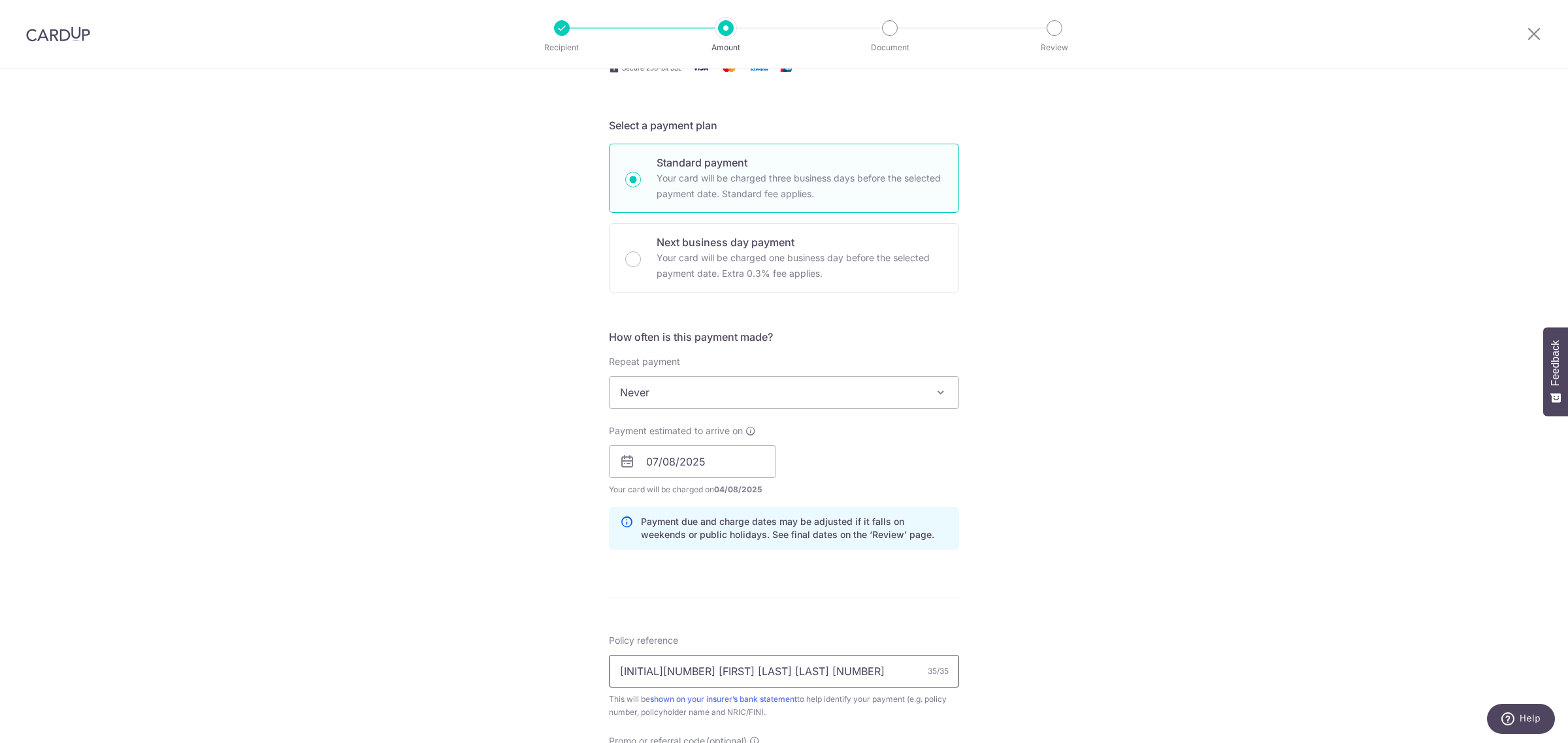 drag, startPoint x: 679, startPoint y: 672, endPoint x: 628, endPoint y: 667, distance: 51.24451 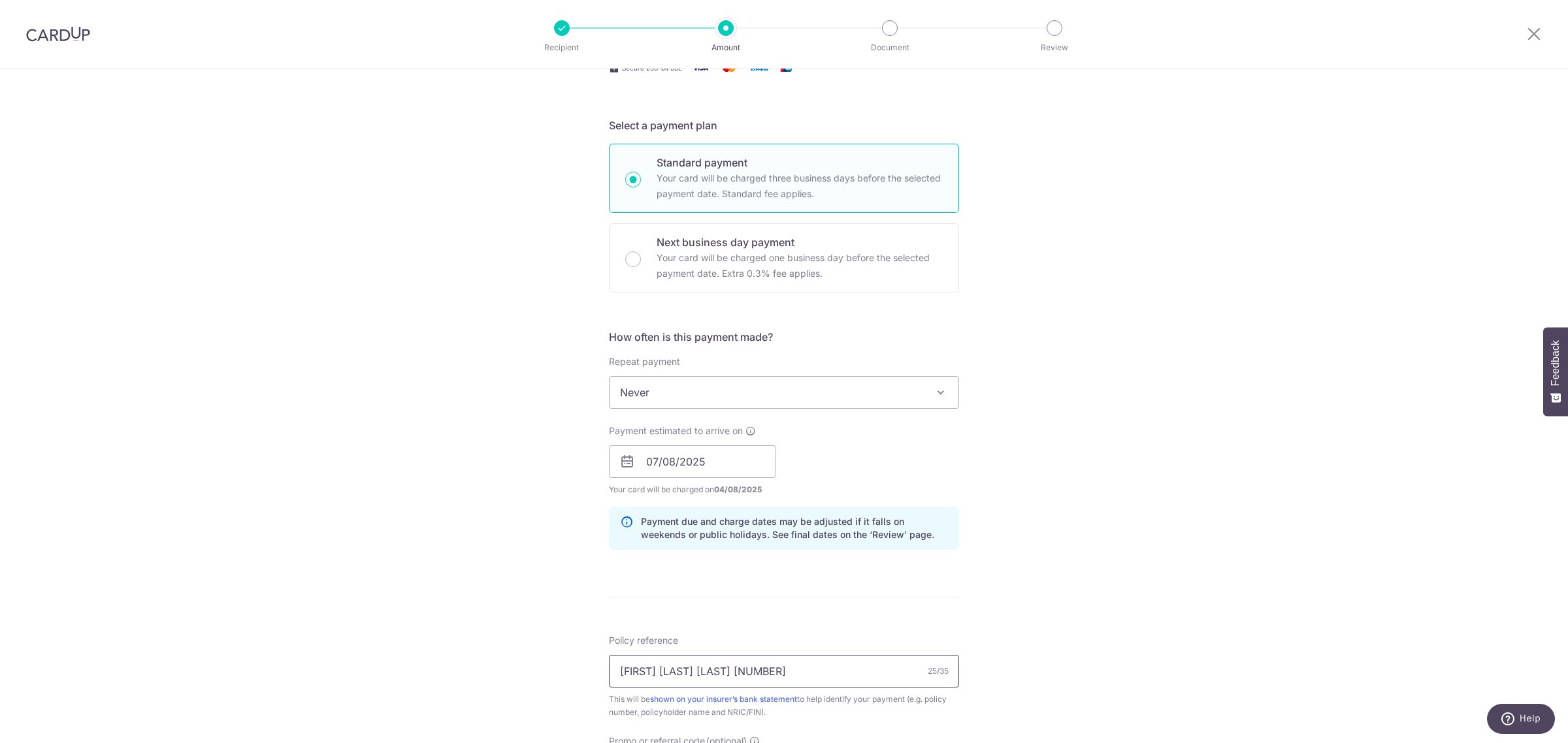 type on "[FIRST] [LAST] [LAST] [NUMBER]" 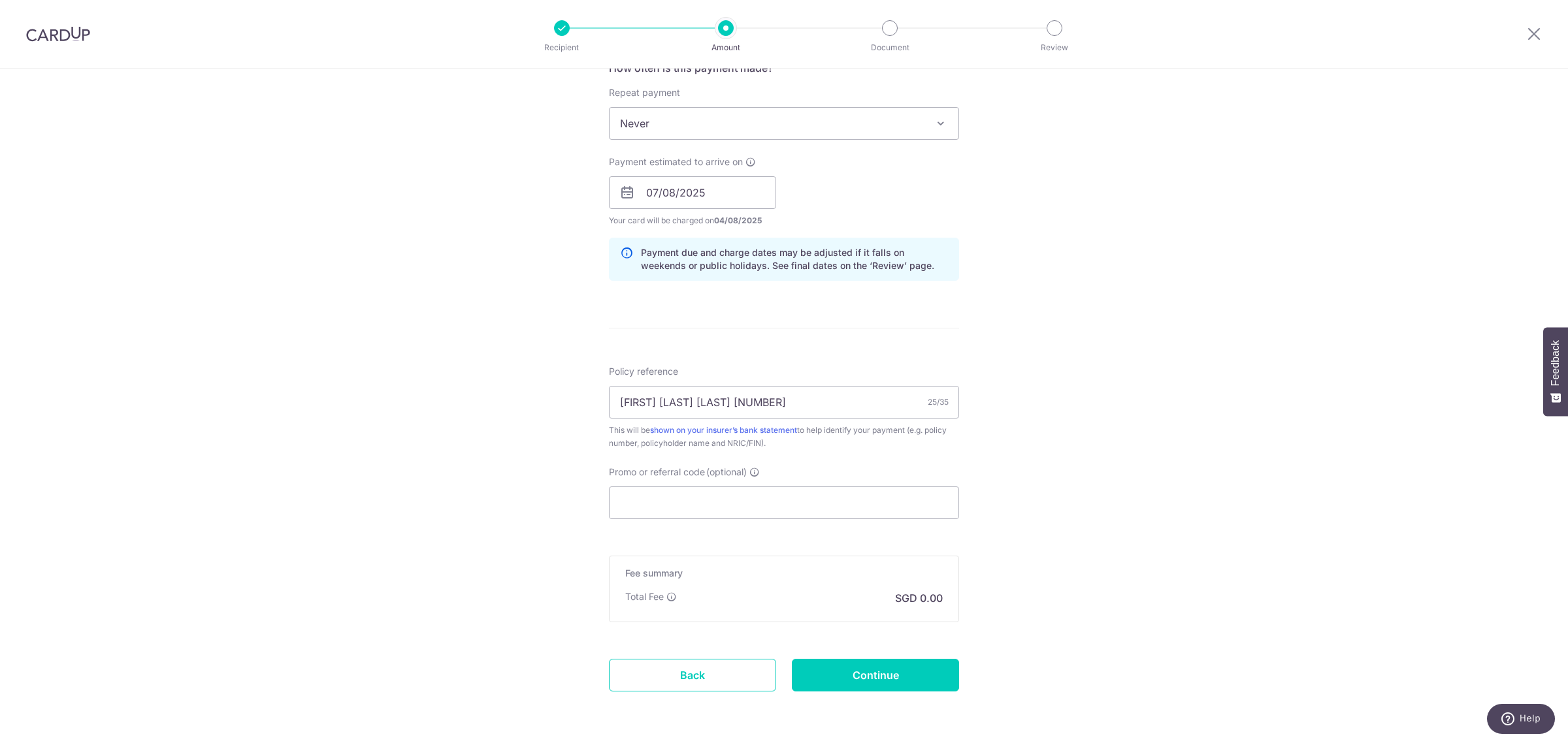 scroll, scrollTop: 561, scrollLeft: 0, axis: vertical 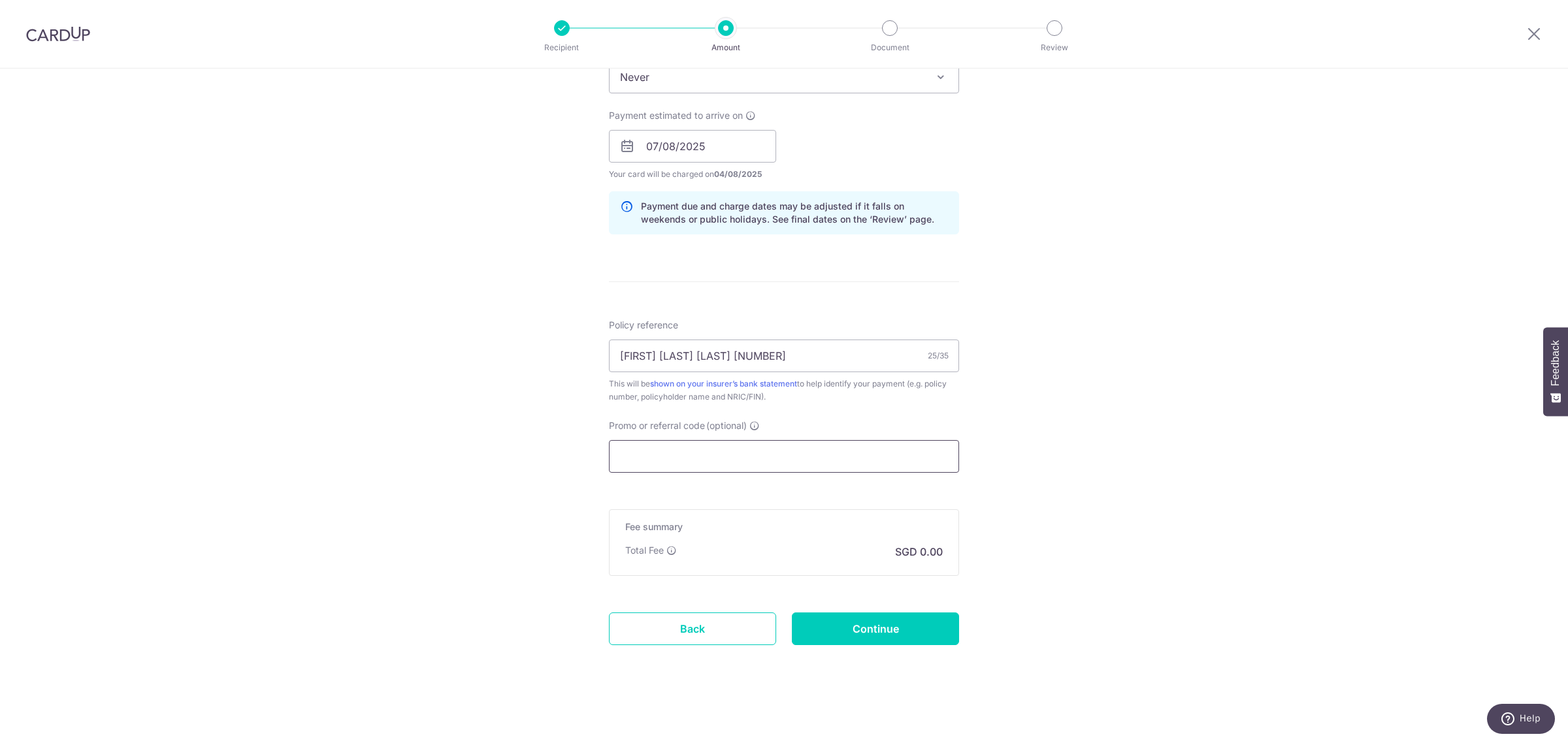 click on "Promo or referral code
(optional)" at bounding box center [784, 456] 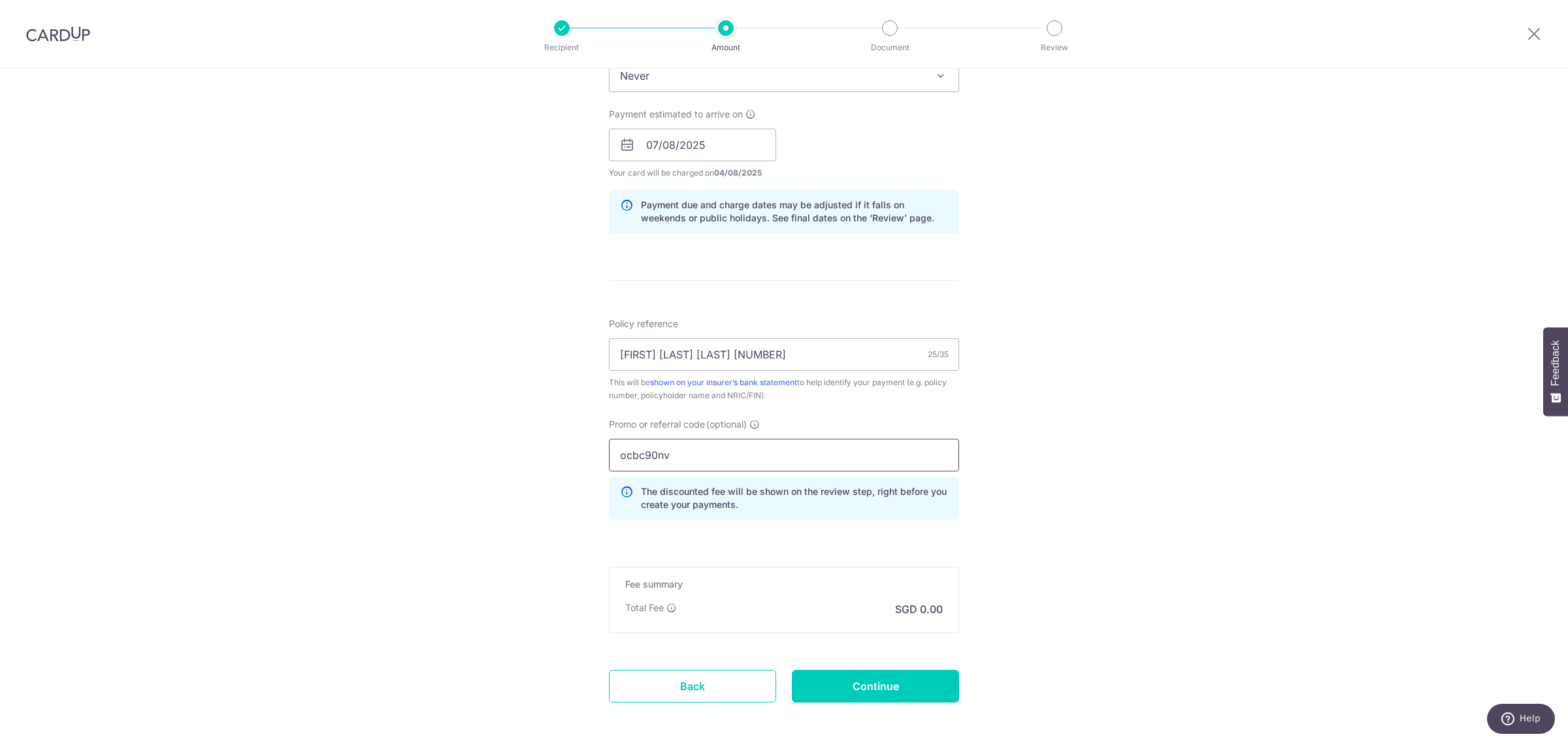 type on "ocbc90nv" 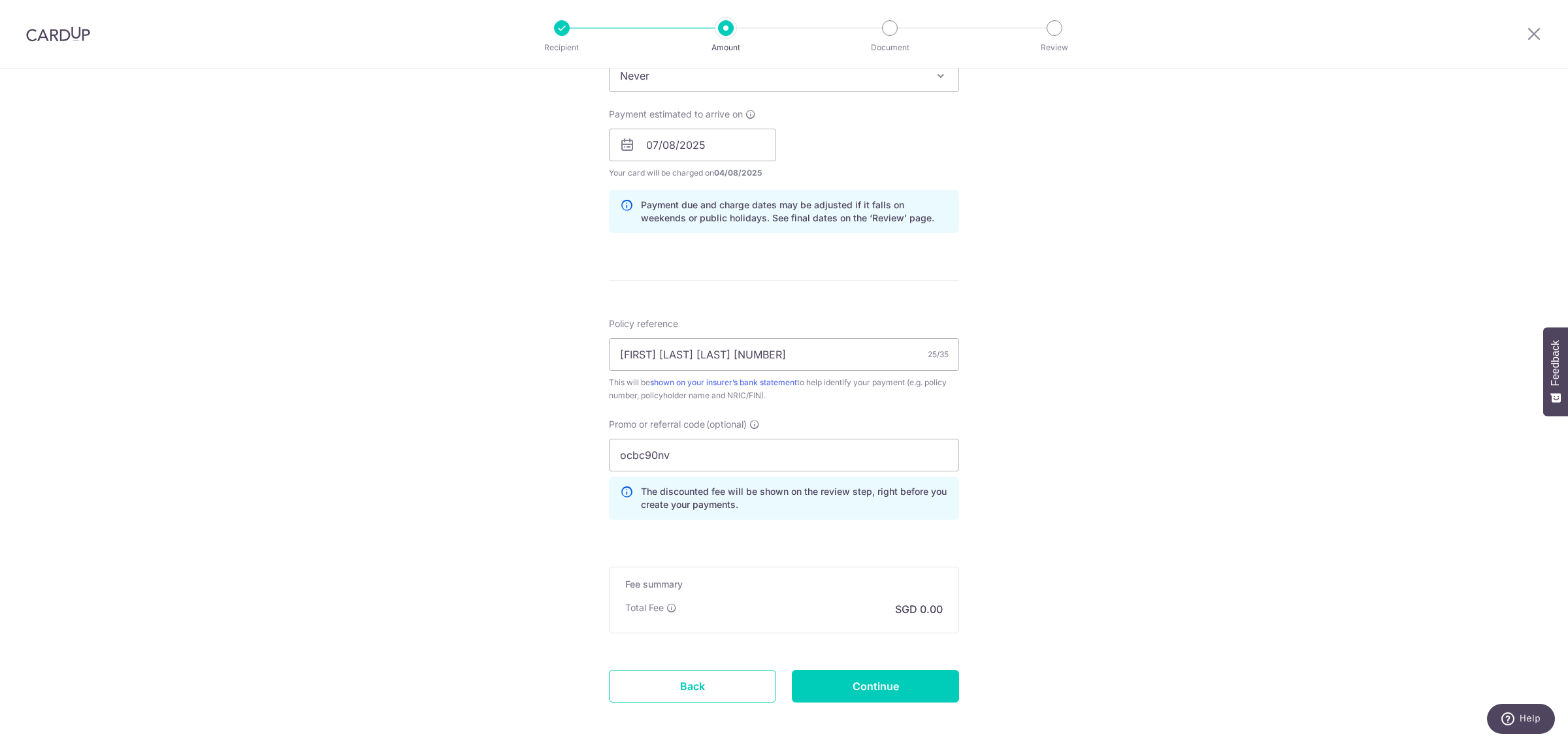 click on "Tell us more about your payment
Enter payment amount
SGD
Select Card
Select option
Add credit card
Your Cards
**** [LAST_FOUR_DIGITS]
Secure 256-bit SSL
Text
New card details
Card
Secure 256-bit SSL" at bounding box center [784, 153] 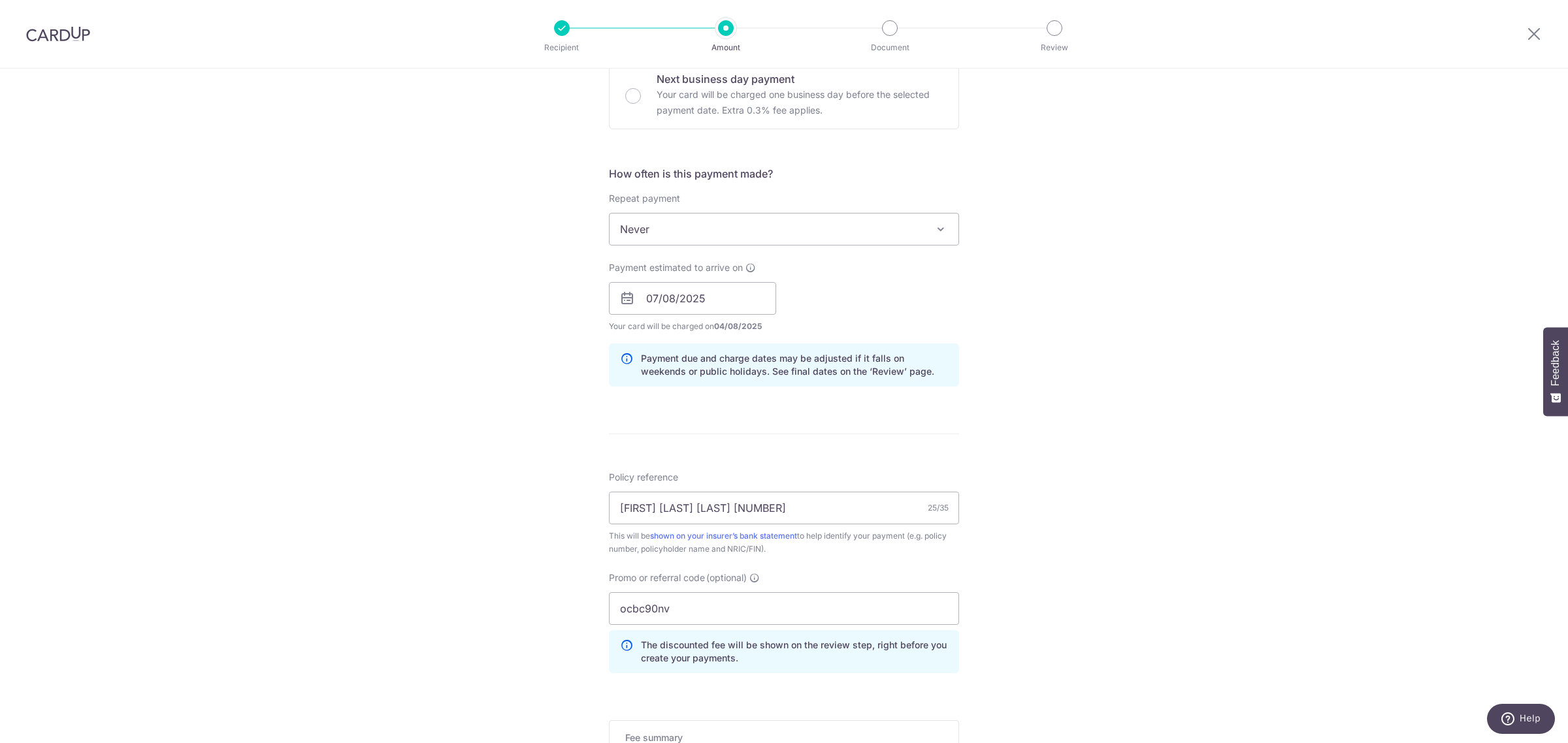 scroll, scrollTop: 317, scrollLeft: 0, axis: vertical 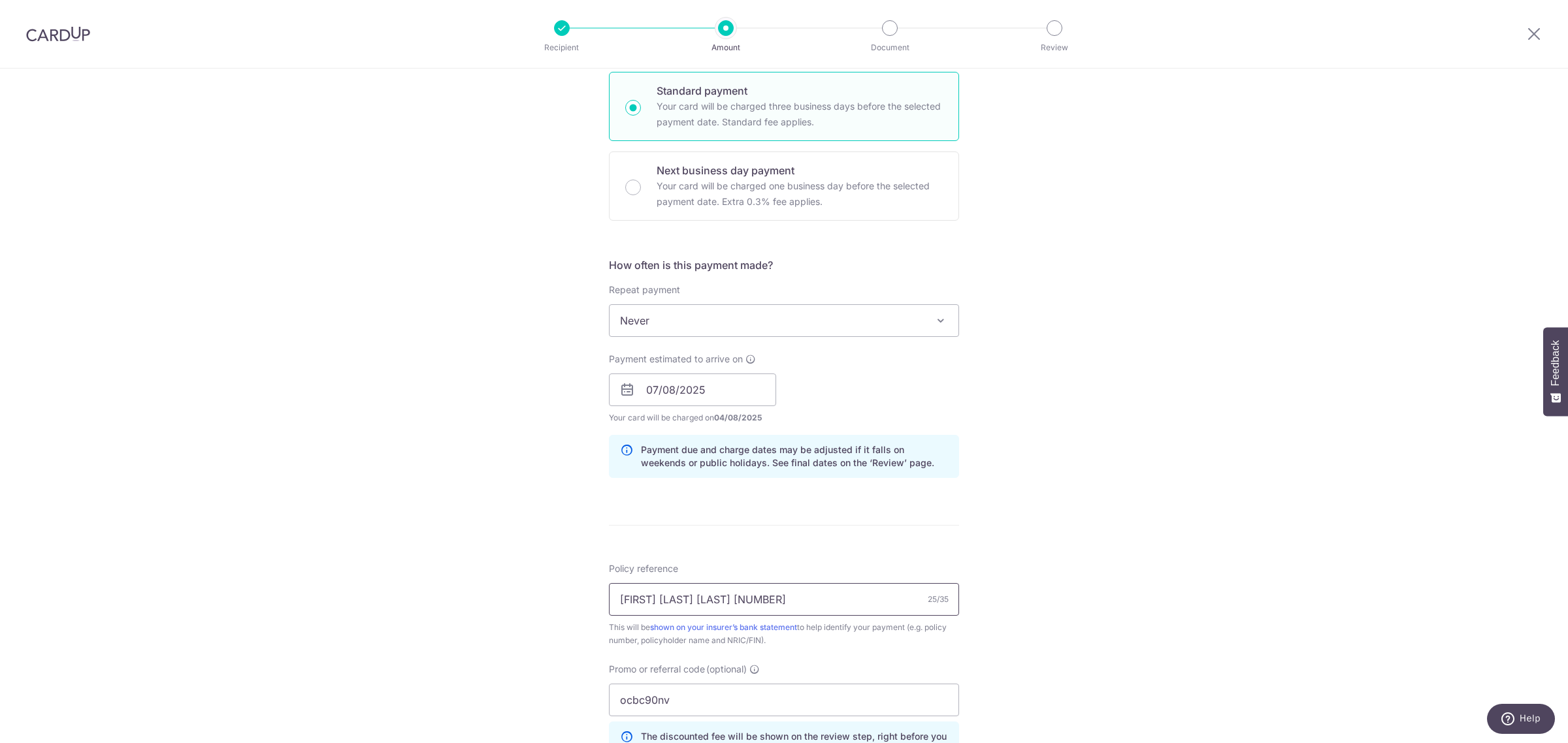 click on "[FIRST] [LAST] [LAST] [NUMBER]" at bounding box center (784, 599) 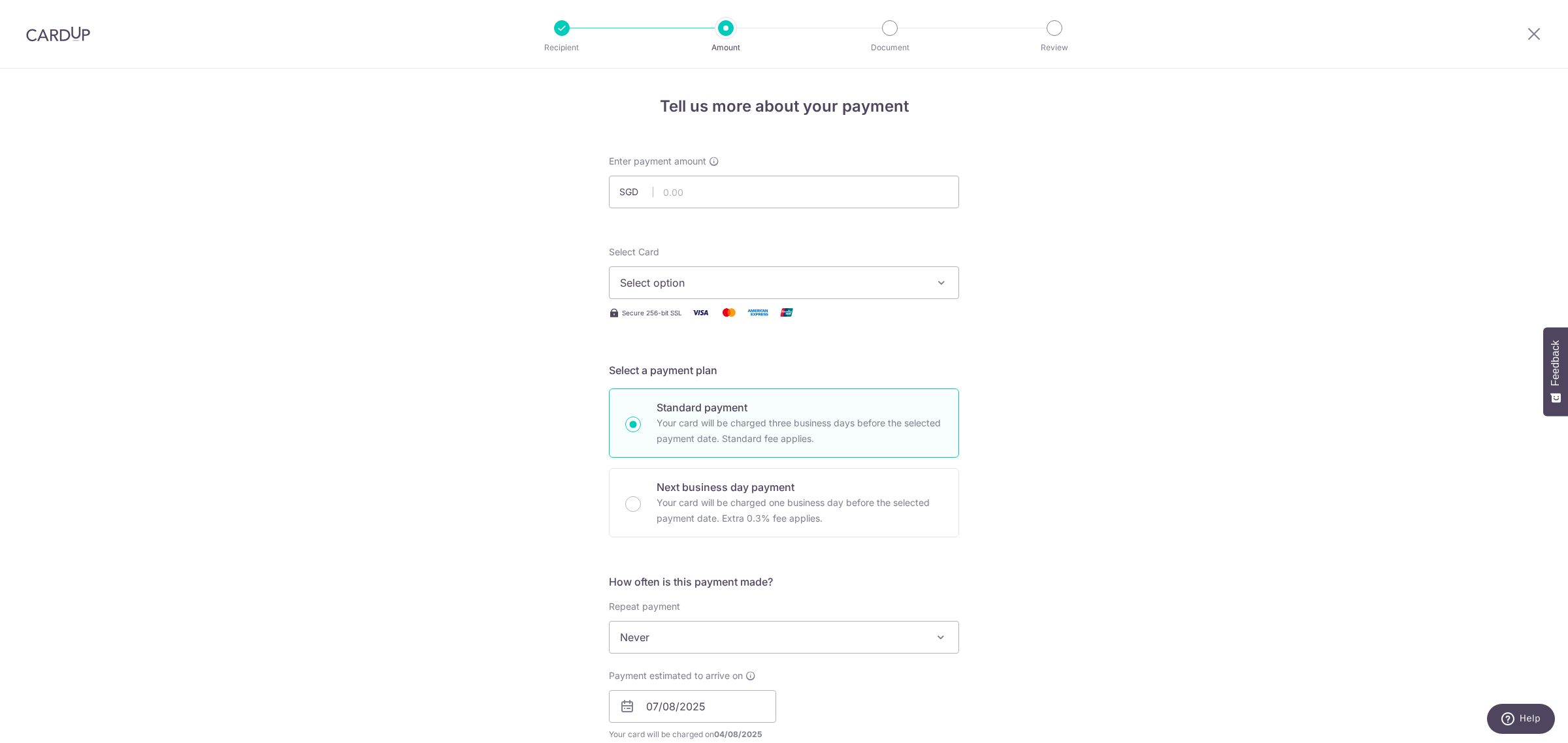 scroll, scrollTop: 180, scrollLeft: 0, axis: vertical 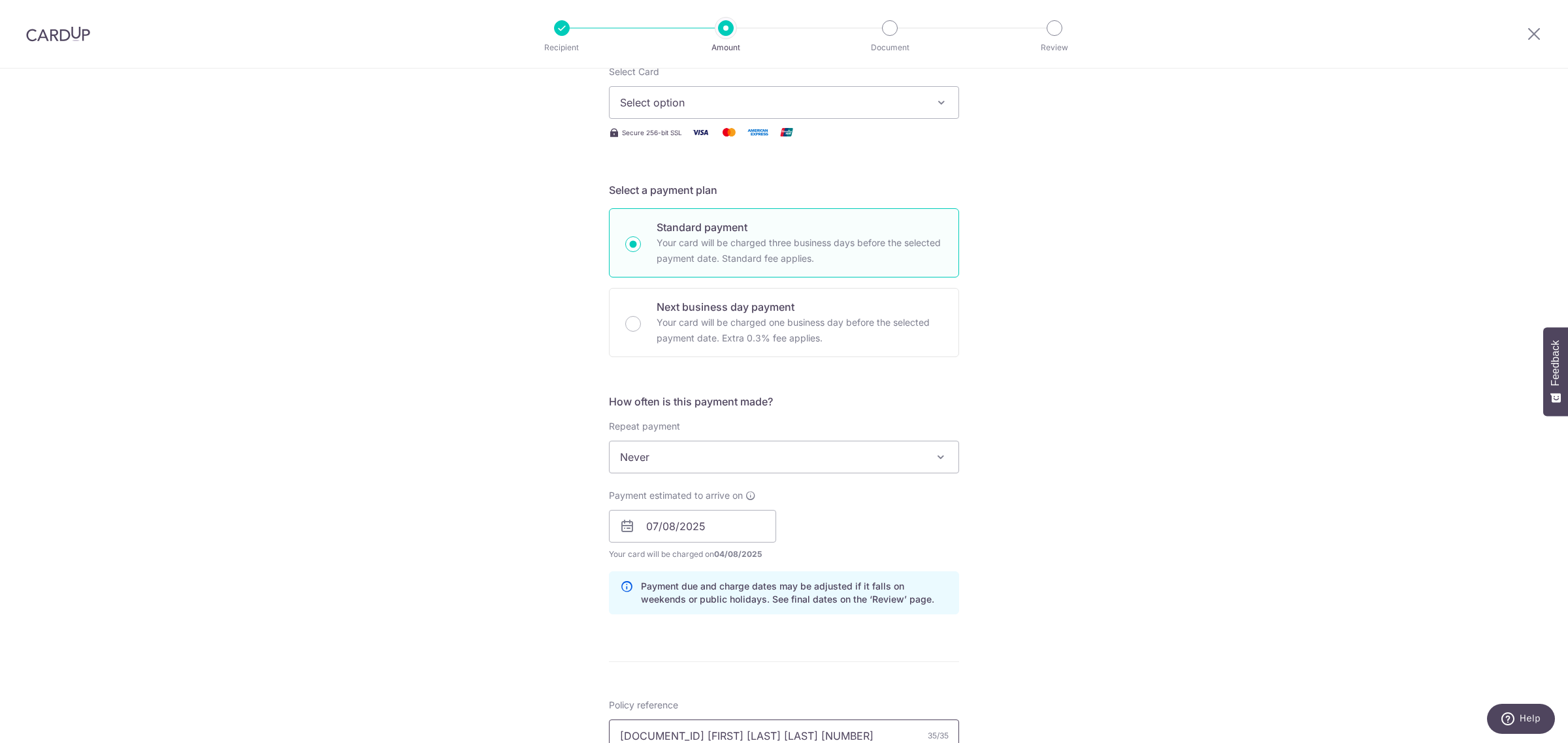 type on "[DOCUMENT_ID] [FIRST] [LAST] [LAST] [NUMBER]" 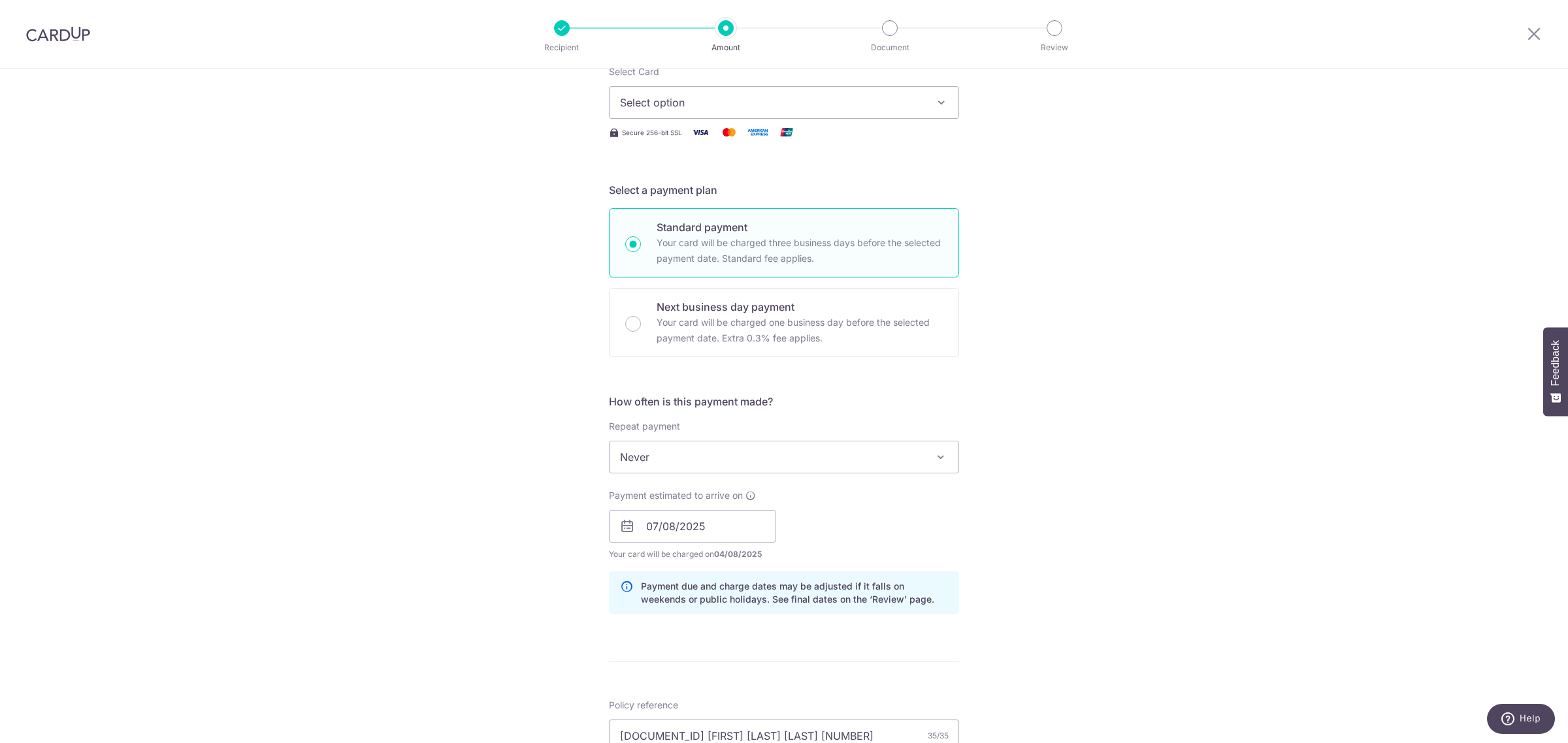click on "Select option" at bounding box center [772, 103] 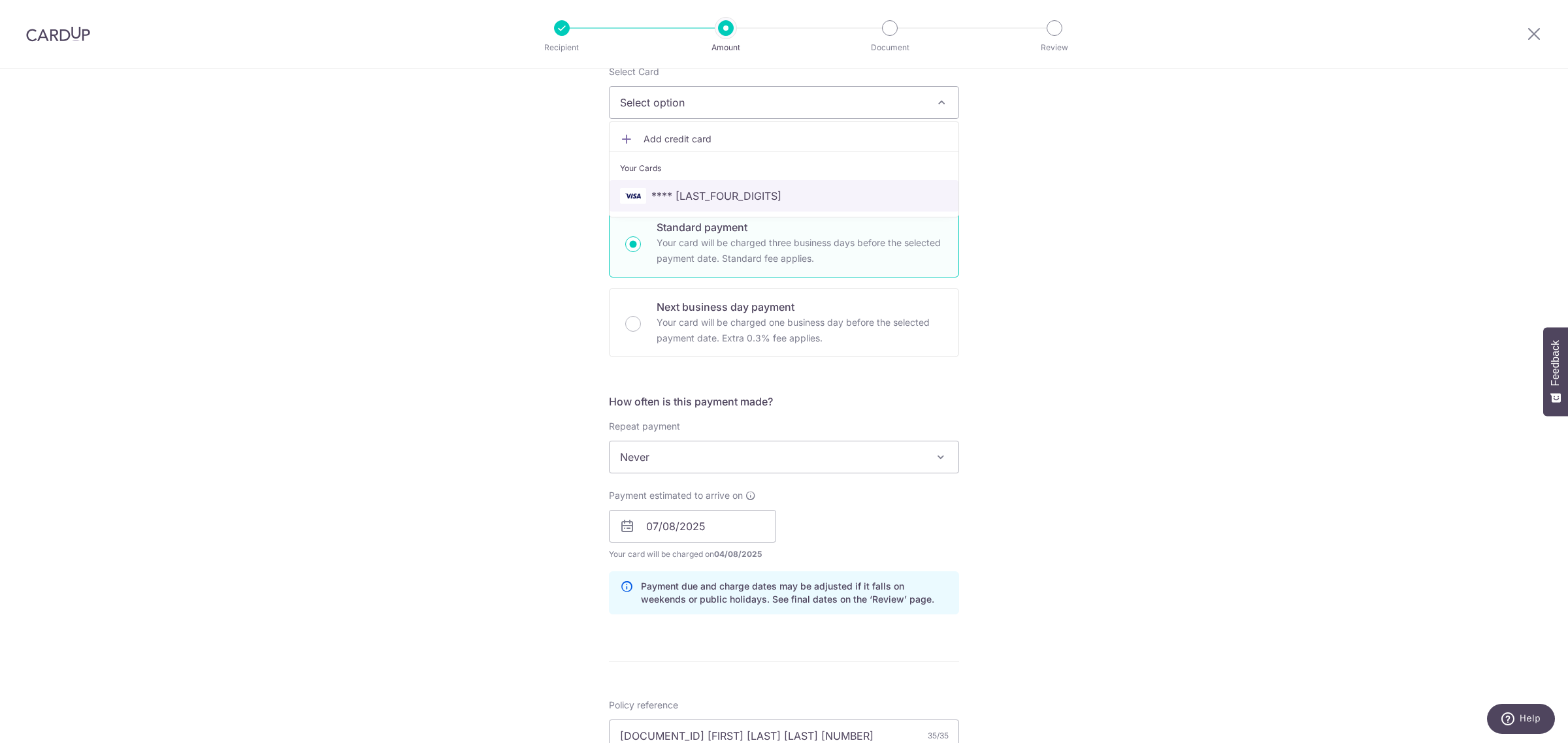 click on "**** [LAST_FOUR_DIGITS]" at bounding box center (784, 196) 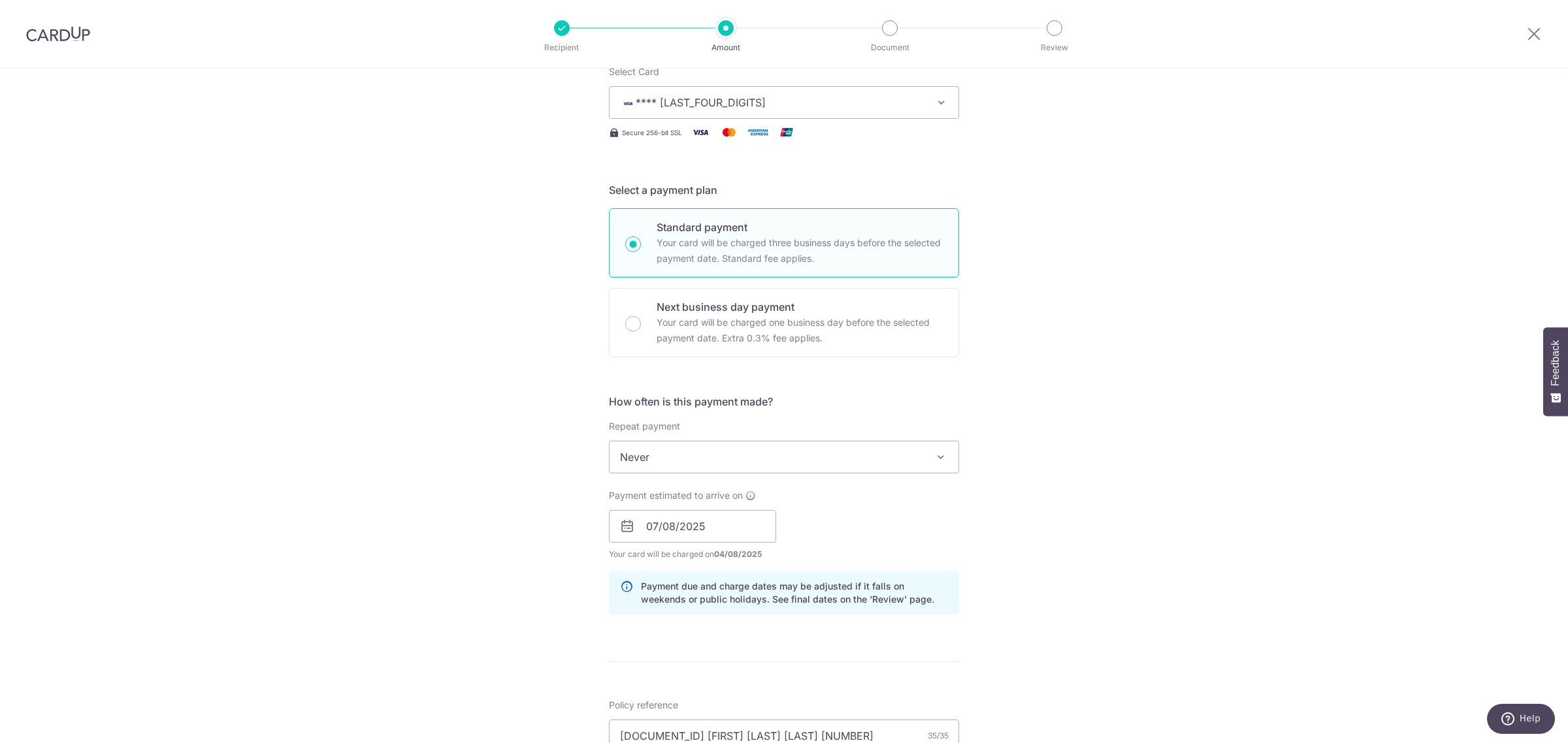 click on "Tell us more about your payment
Enter payment amount
SGD
Select Card
**** [LAST_FOUR_DIGITS]
Add credit card
Your Cards
**** [LAST_FOUR_DIGITS]
Secure 256-bit SSL
Text
New card details
Card
Secure 256-bit SSL" at bounding box center (784, 535) 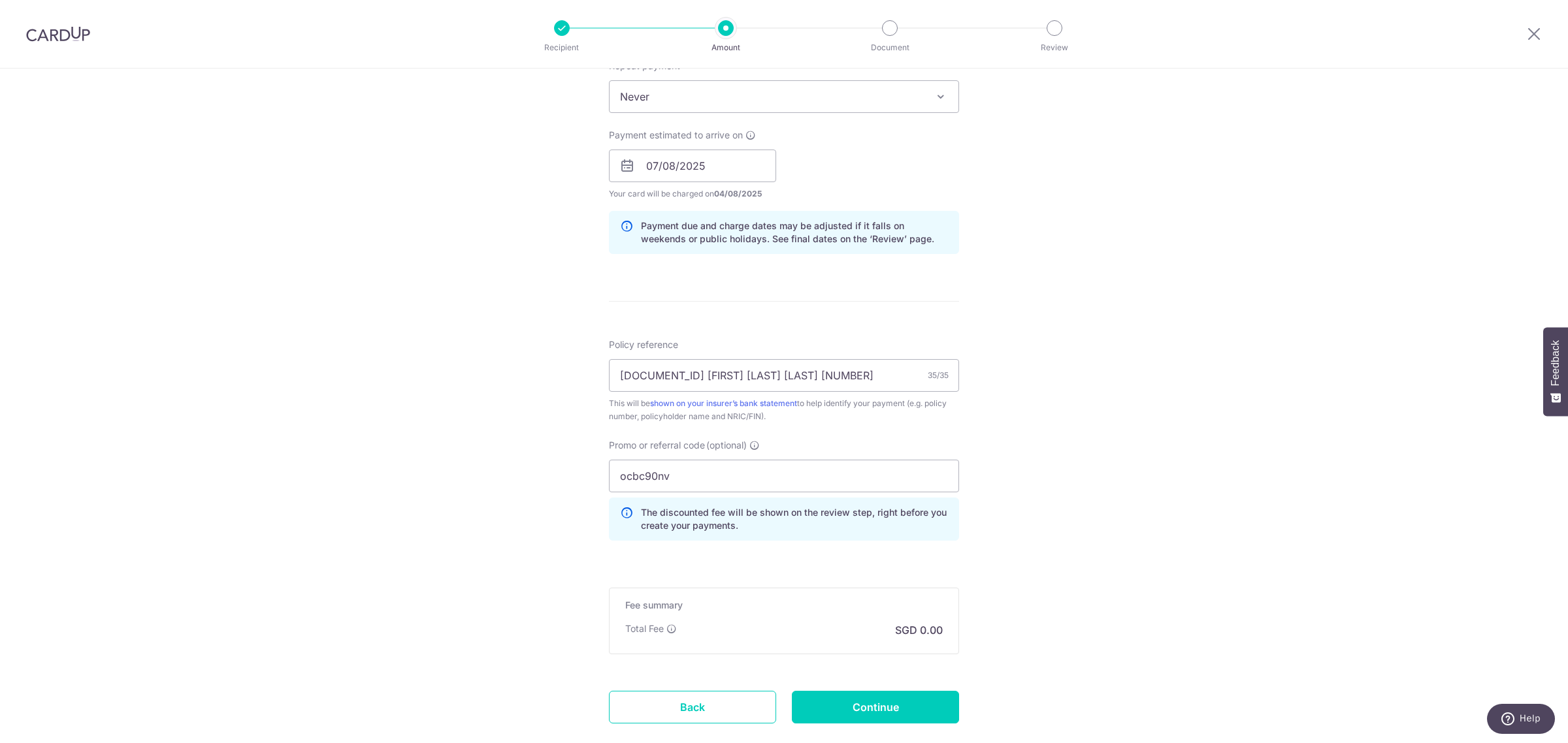 scroll, scrollTop: 588, scrollLeft: 0, axis: vertical 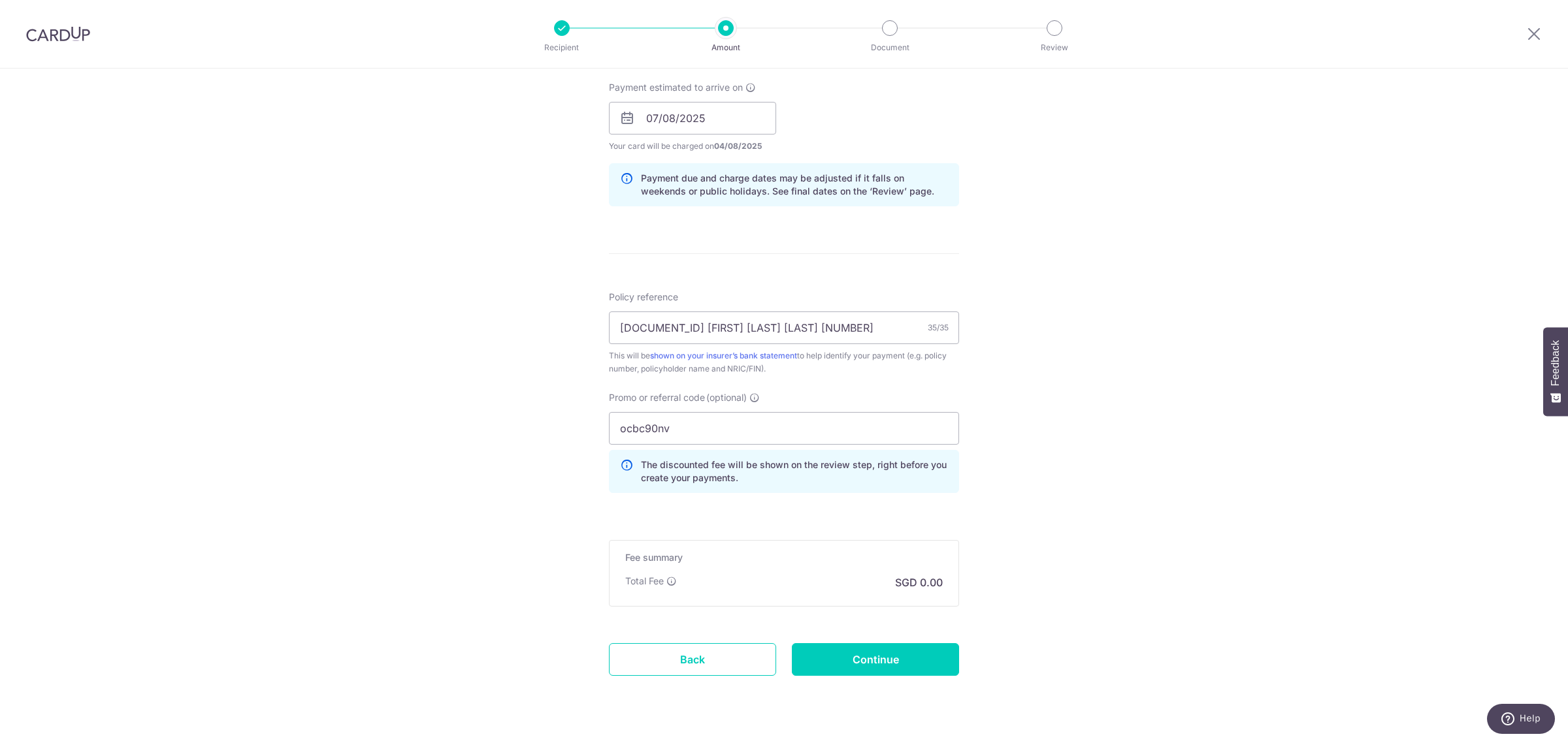 click on "Tell us more about your payment
Enter payment amount
SGD
Select Card
**** [LAST_FOUR_DIGITS]
Add credit card
Your Cards
**** [LAST_FOUR_DIGITS]
Secure 256-bit SSL
Text
New card details
Card
Secure 256-bit SSL" at bounding box center [784, 127] 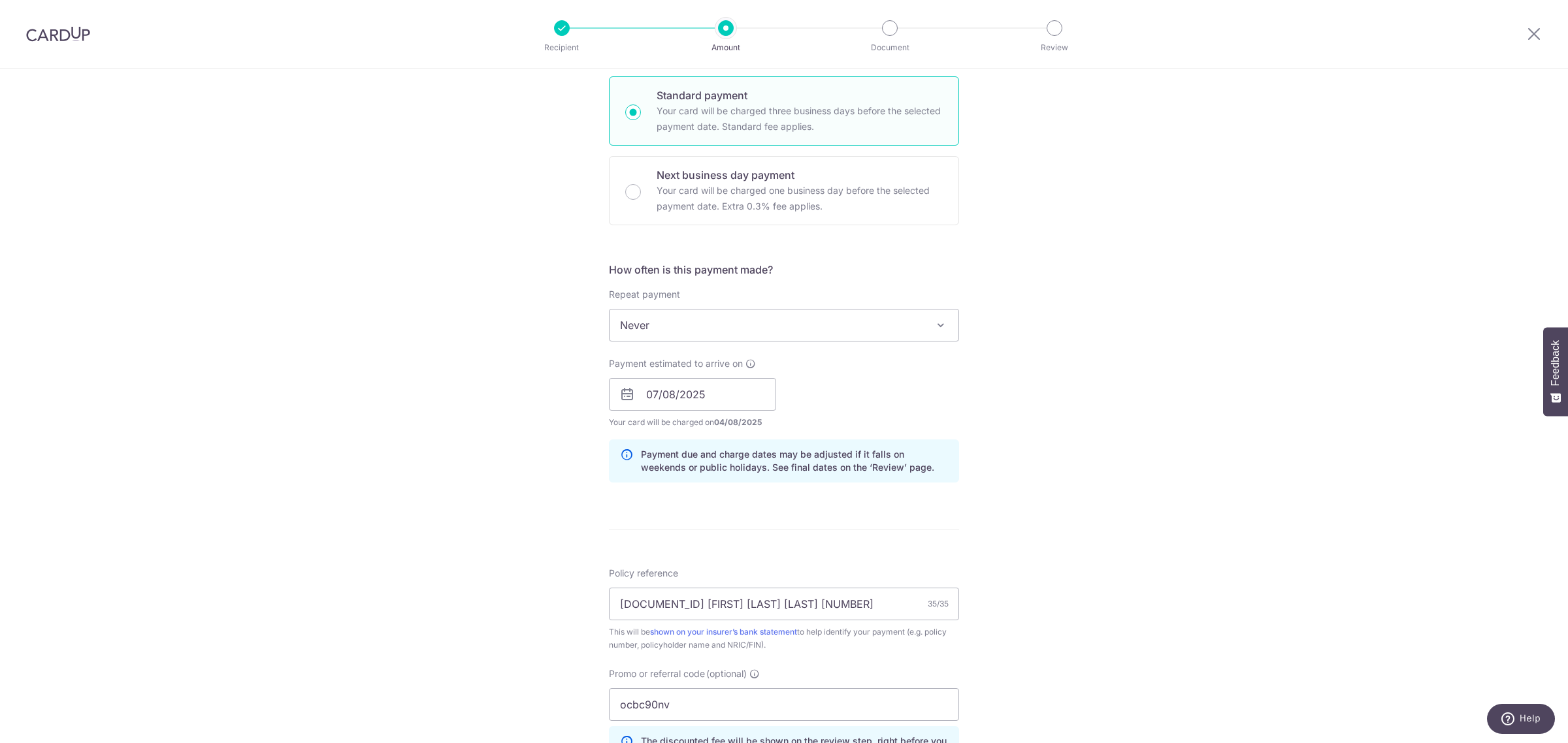 scroll, scrollTop: 180, scrollLeft: 0, axis: vertical 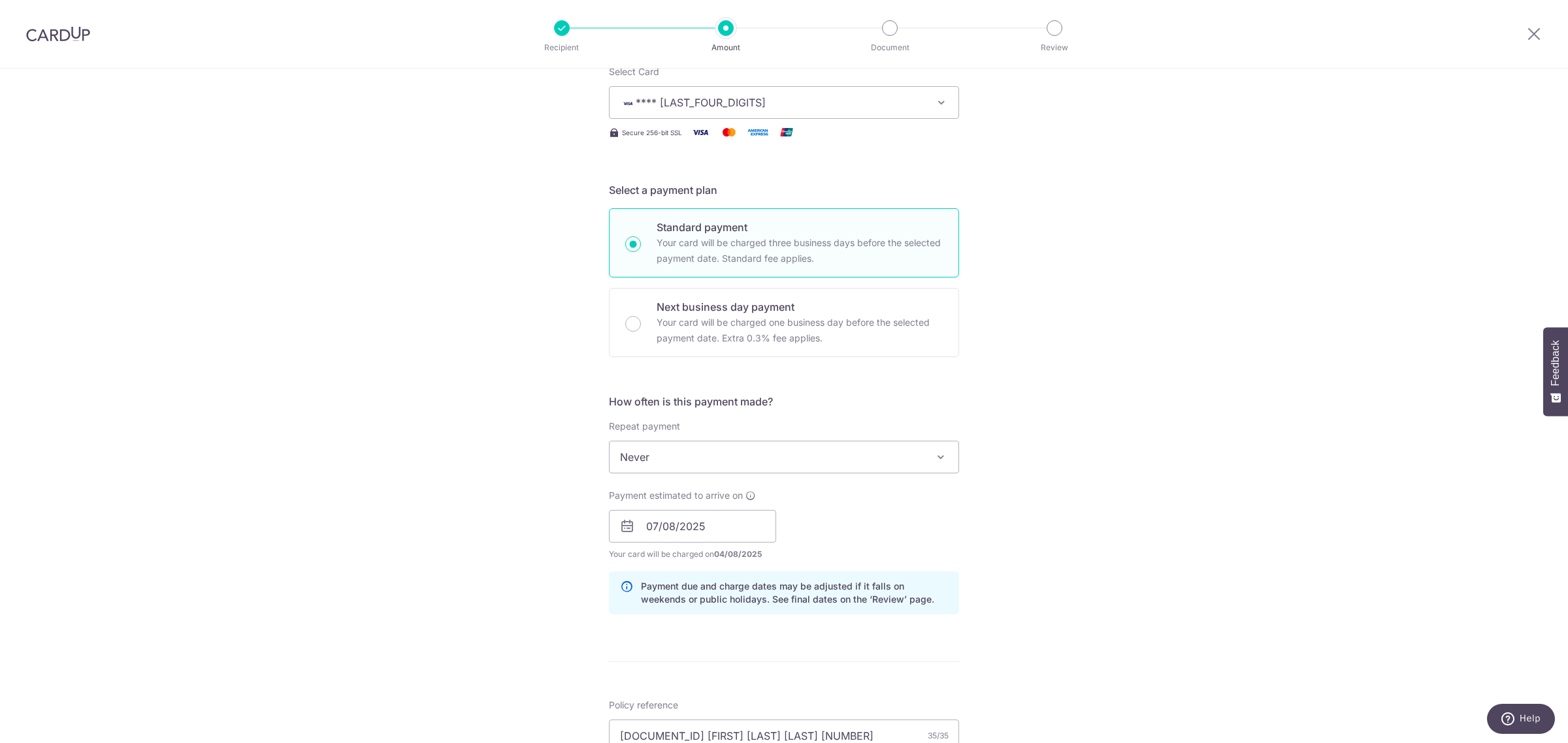 click on "Tell us more about your payment
Enter payment amount
SGD
Select Card
**** [LAST_FOUR_DIGITS]
Add credit card
Your Cards
**** [LAST_FOUR_DIGITS]
Secure 256-bit SSL
Text
New card details
Card
Secure 256-bit SSL" at bounding box center [784, 535] 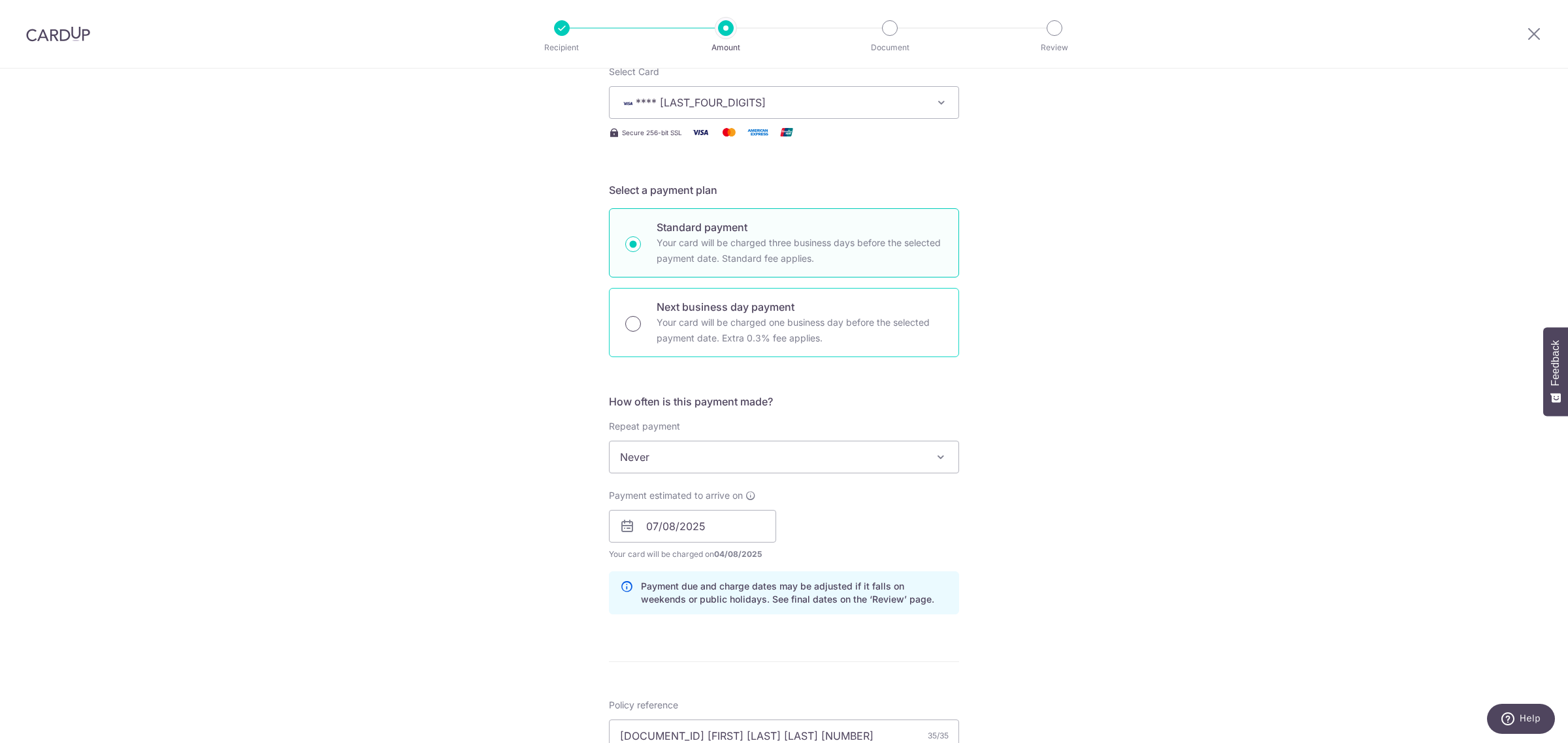 click on "Next business day payment
Your card will be charged one business day before the selected payment date. Extra 0.3% fee applies." at bounding box center [633, 324] 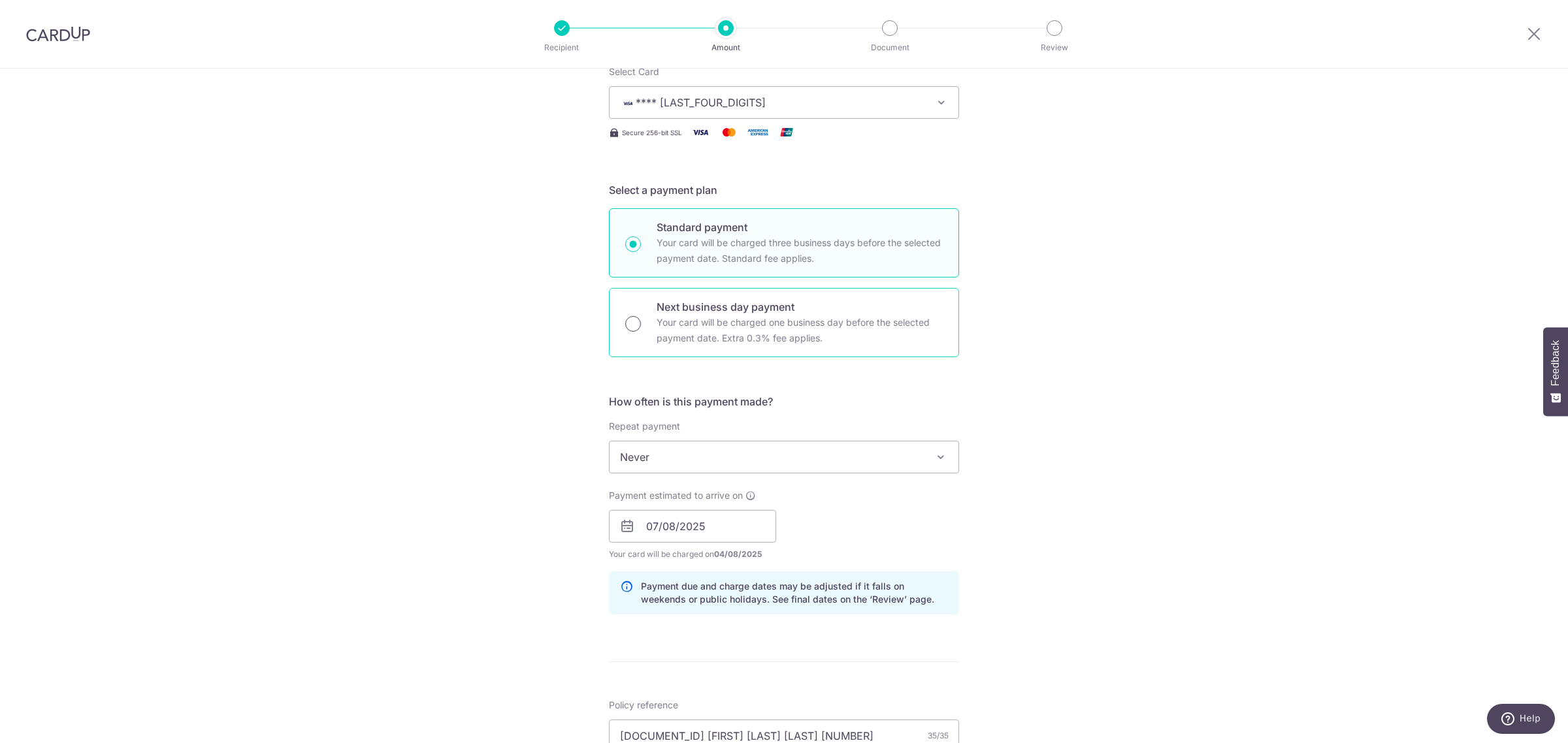 radio on "true" 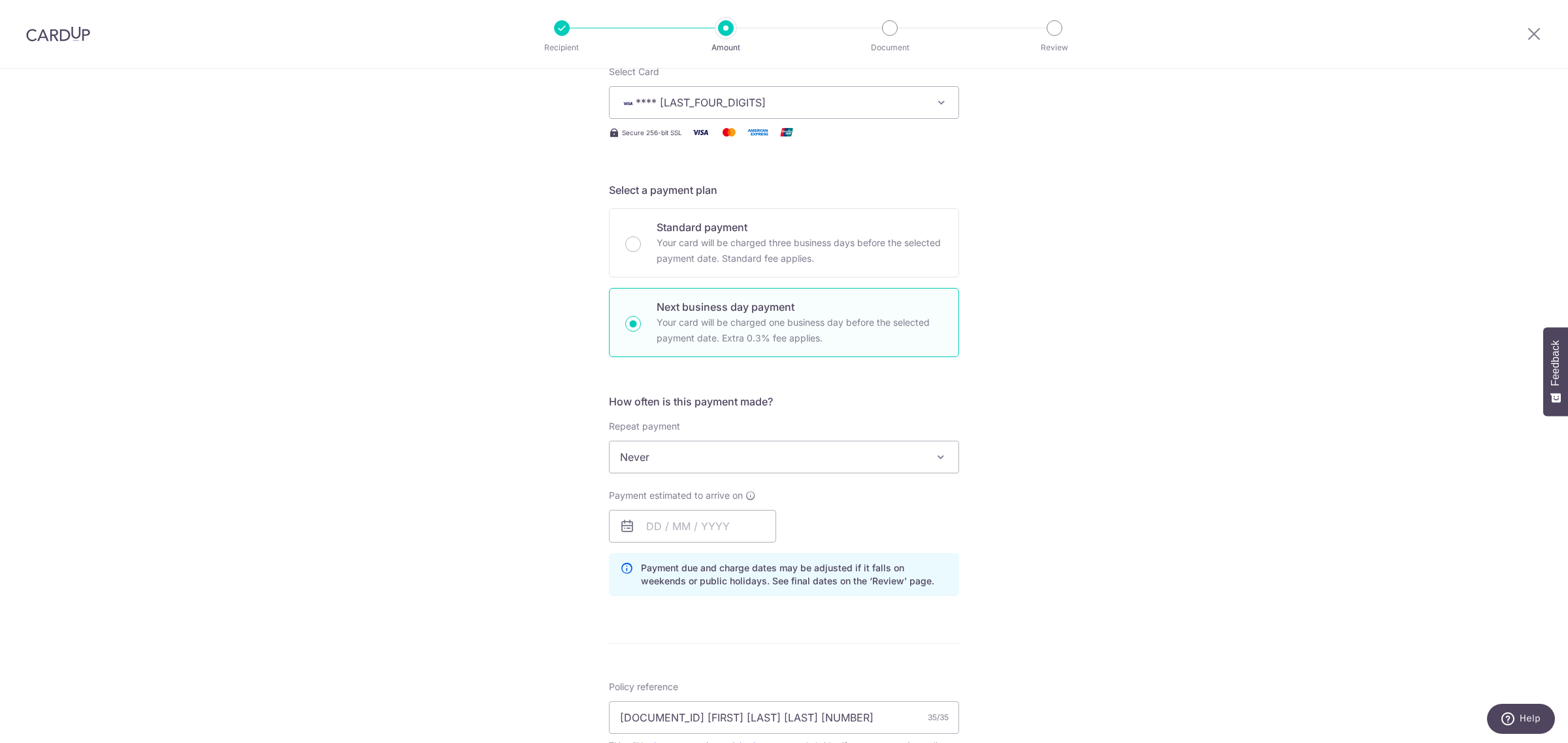 click on "Tell us more about your payment
Enter payment amount
SGD
Select Card
**** [LAST_FOUR_DIGITS]
Add credit card
Your Cards
**** [LAST_FOUR_DIGITS]
Secure 256-bit SSL
Text
New card details
Card
Secure 256-bit SSL" at bounding box center [784, 558] 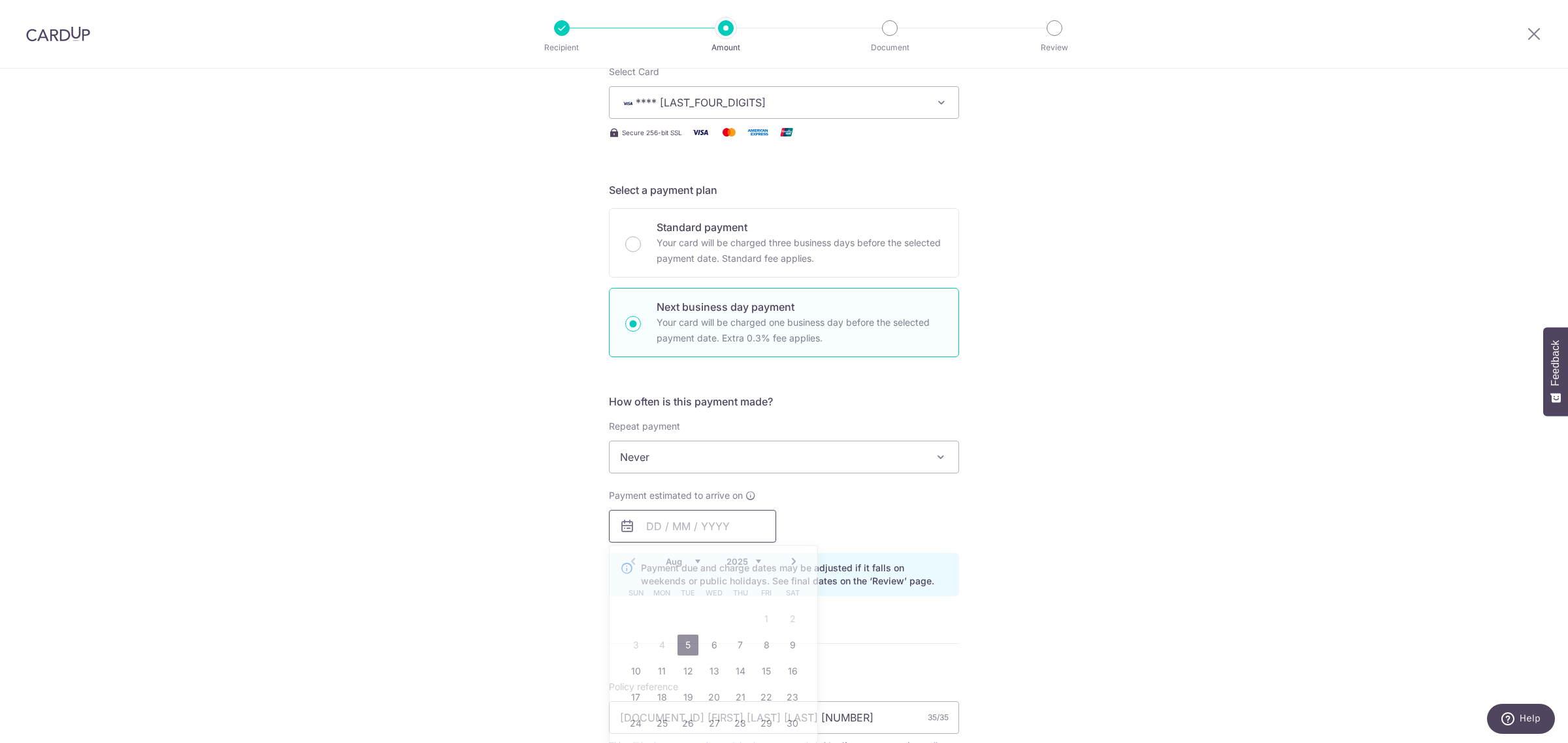 click at bounding box center [693, 526] 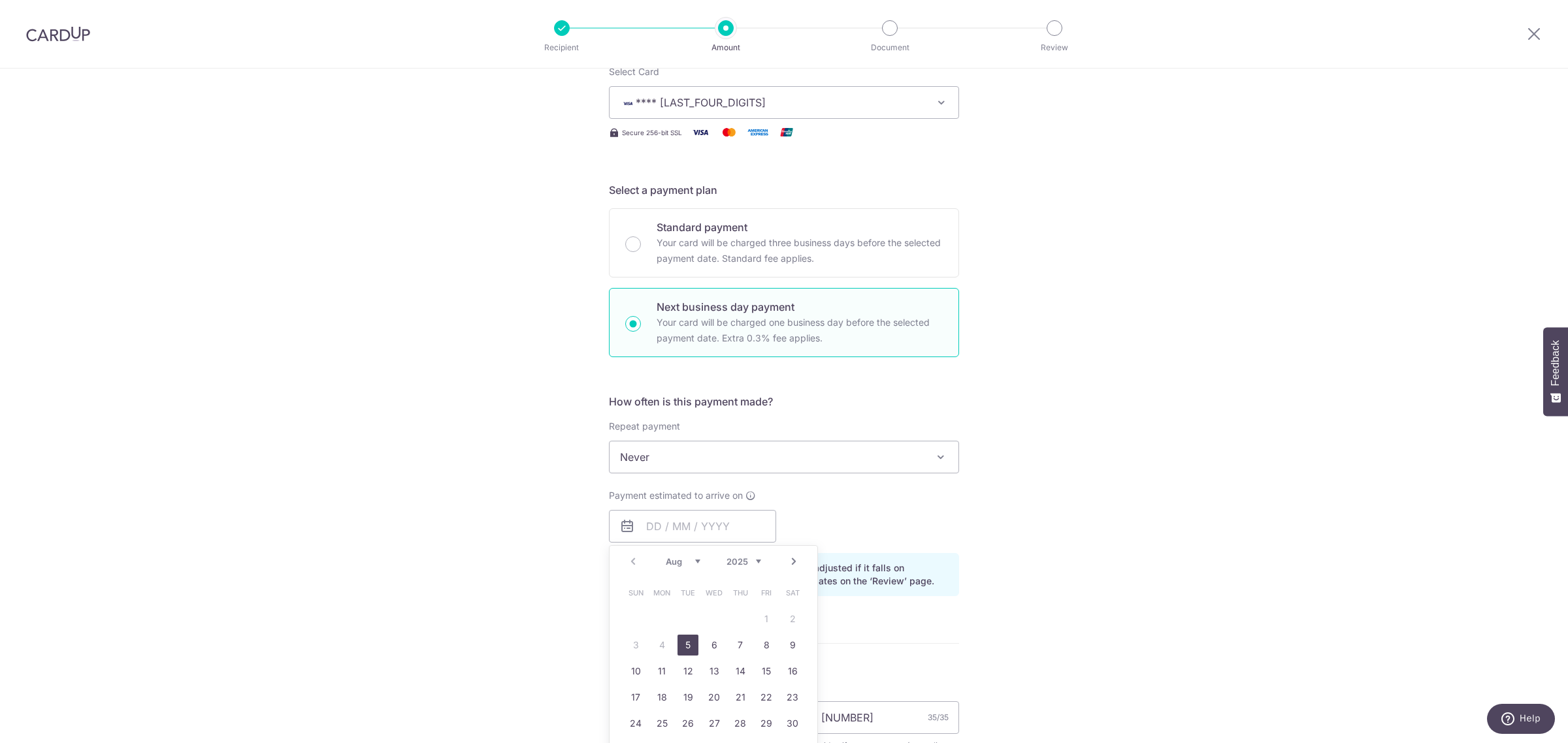 click on "5" at bounding box center [688, 645] 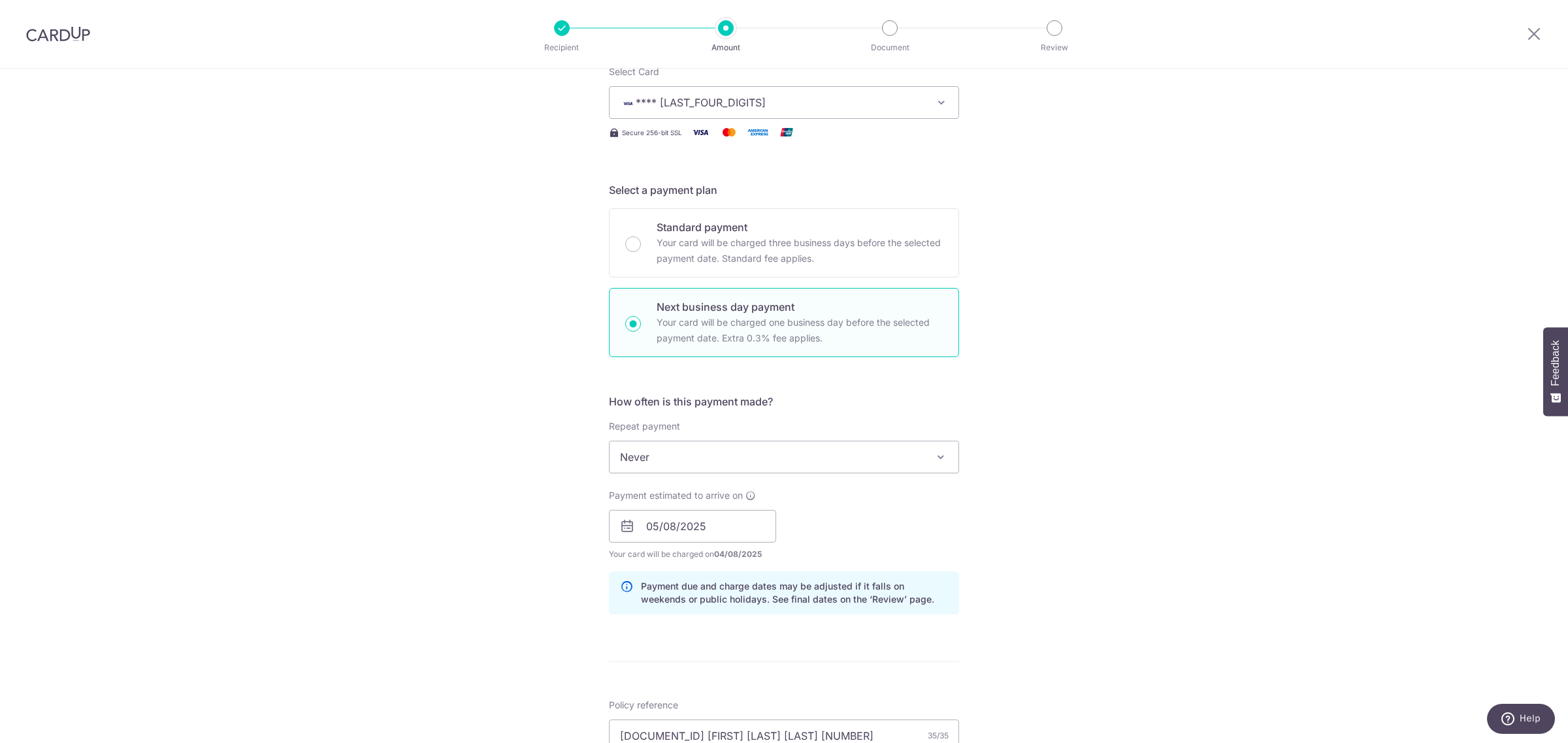 click on "Tell us more about your payment
Enter payment amount
SGD
Select Card
**** [LAST_FOUR_DIGITS]
Add credit card
Your Cards
**** [LAST_FOUR_DIGITS]
Secure 256-bit SSL
Text
New card details
Card
Secure 256-bit SSL" at bounding box center (784, 567) 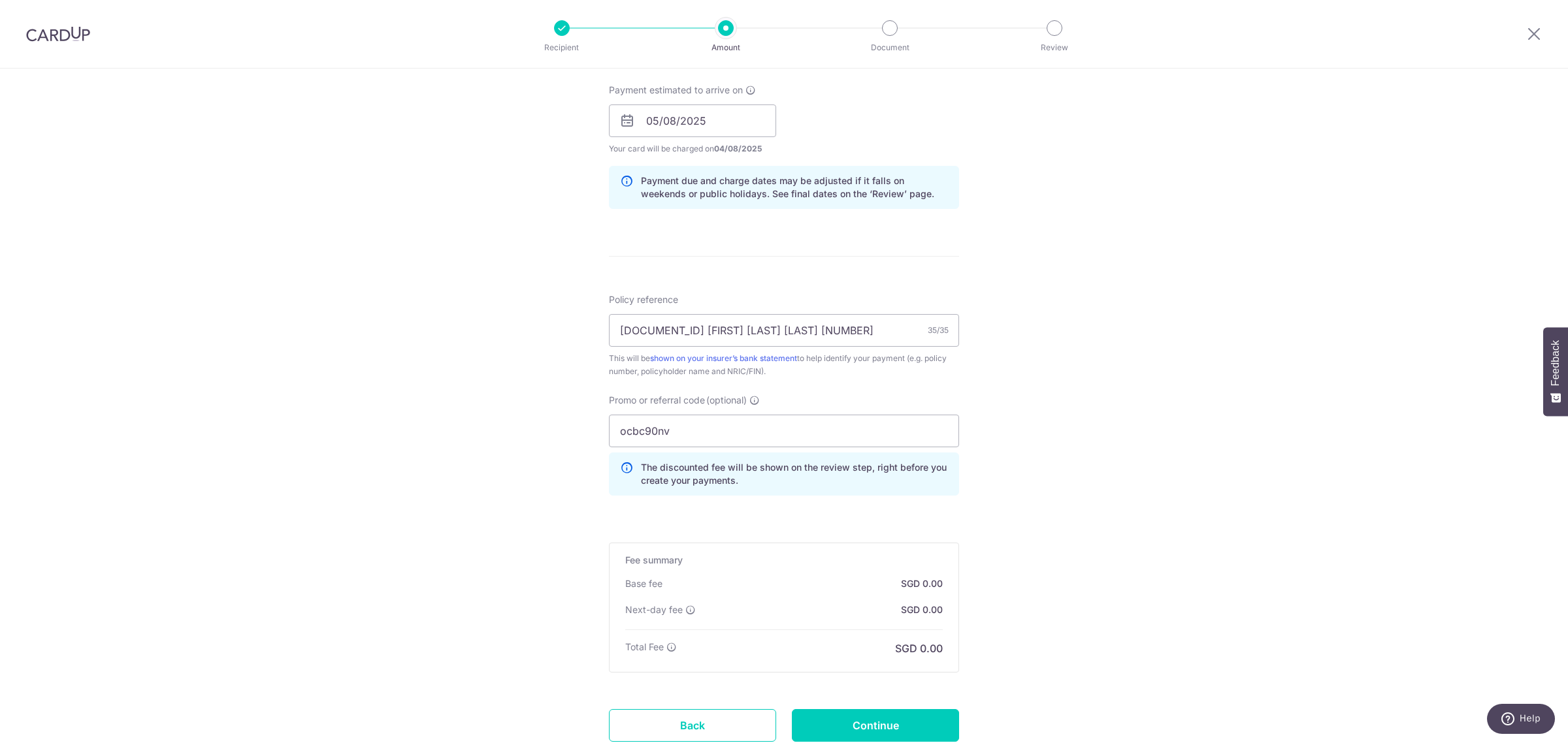 scroll, scrollTop: 588, scrollLeft: 0, axis: vertical 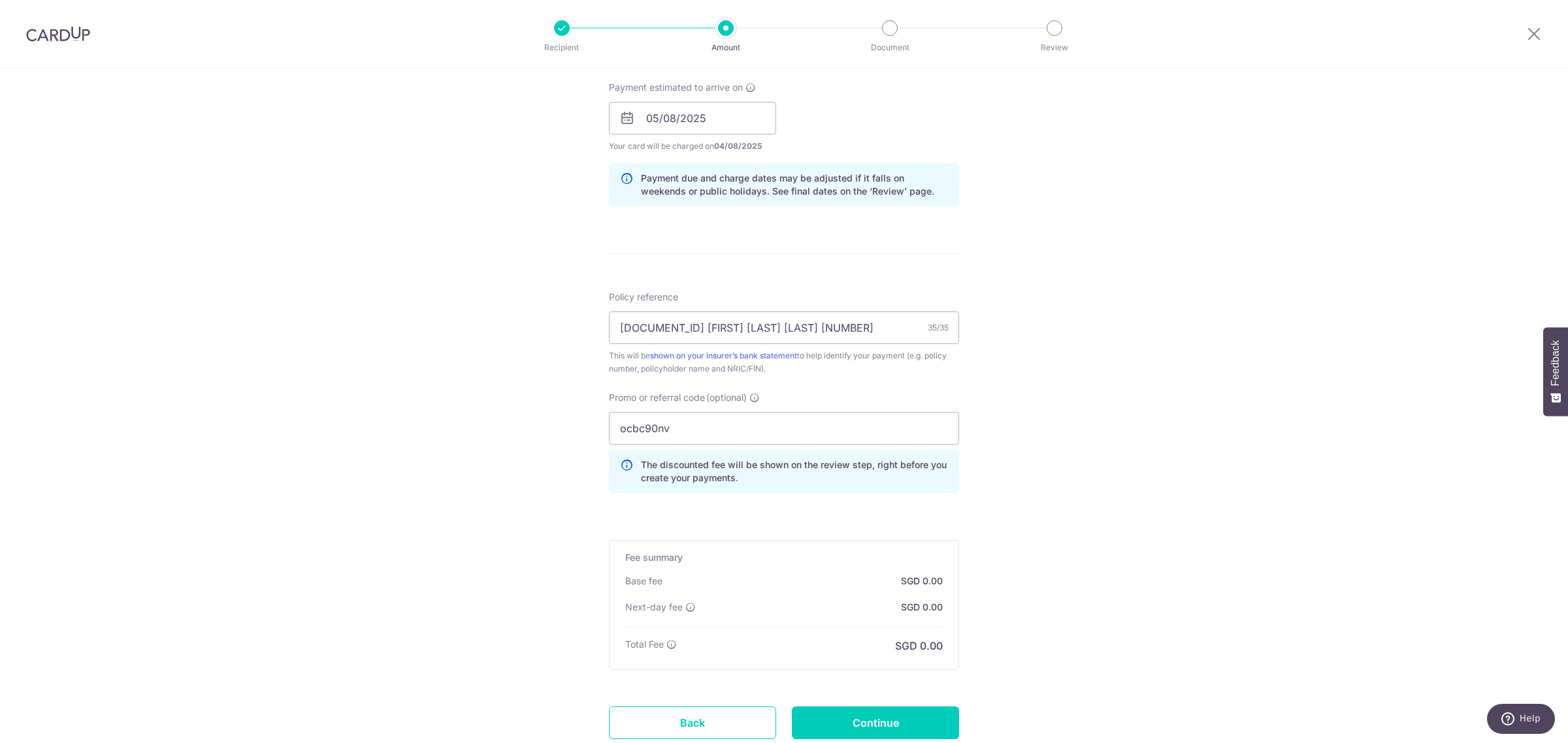 click on "Tell us more about your payment
Enter payment amount
SGD
Select Card
**** [LAST_FOUR_DIGITS]
Add credit card
Your Cards
**** [LAST_FOUR_DIGITS]
Secure 256-bit SSL
Text
New card details
Card
Secure 256-bit SSL" at bounding box center [784, 159] 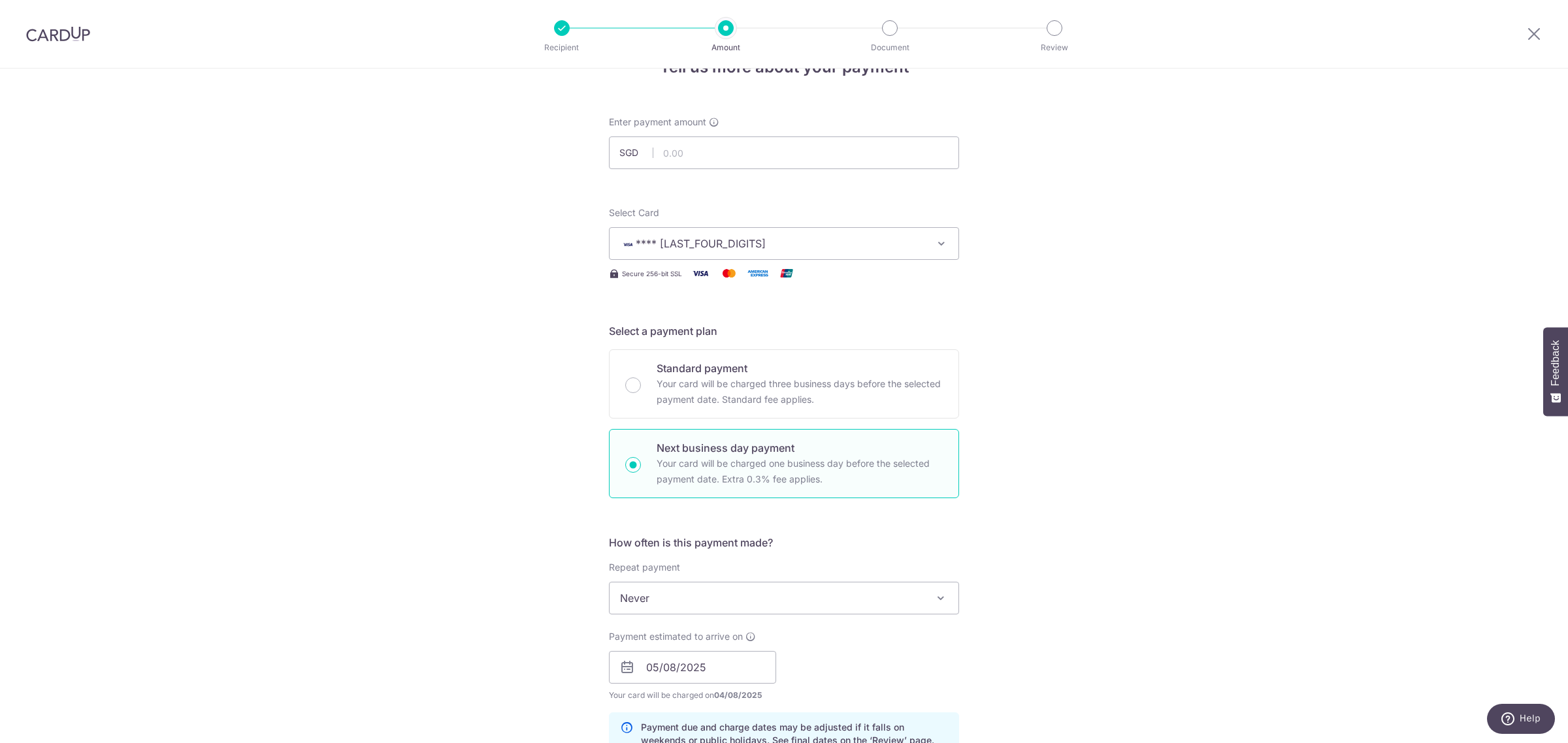 scroll, scrollTop: 17, scrollLeft: 0, axis: vertical 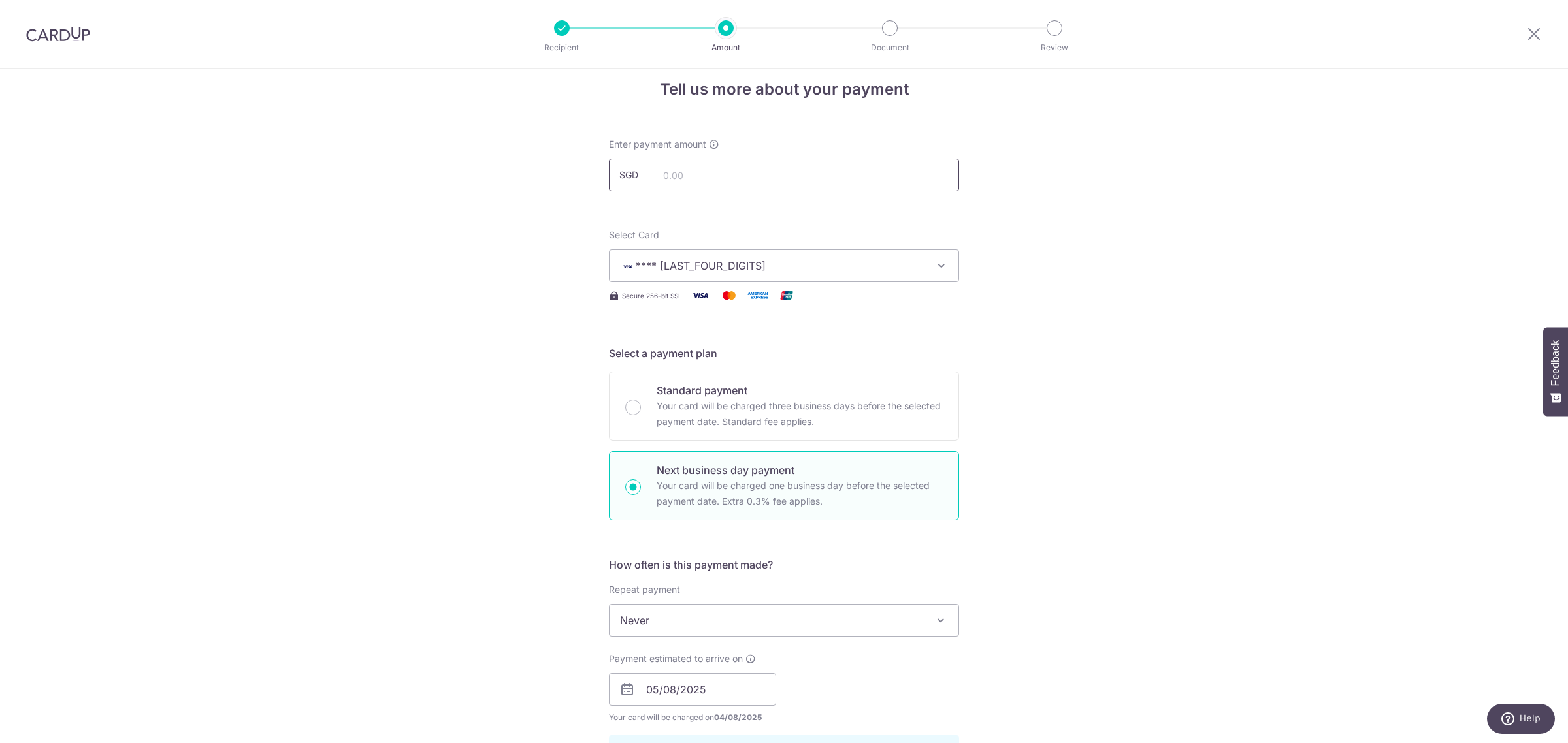 click at bounding box center [784, 175] 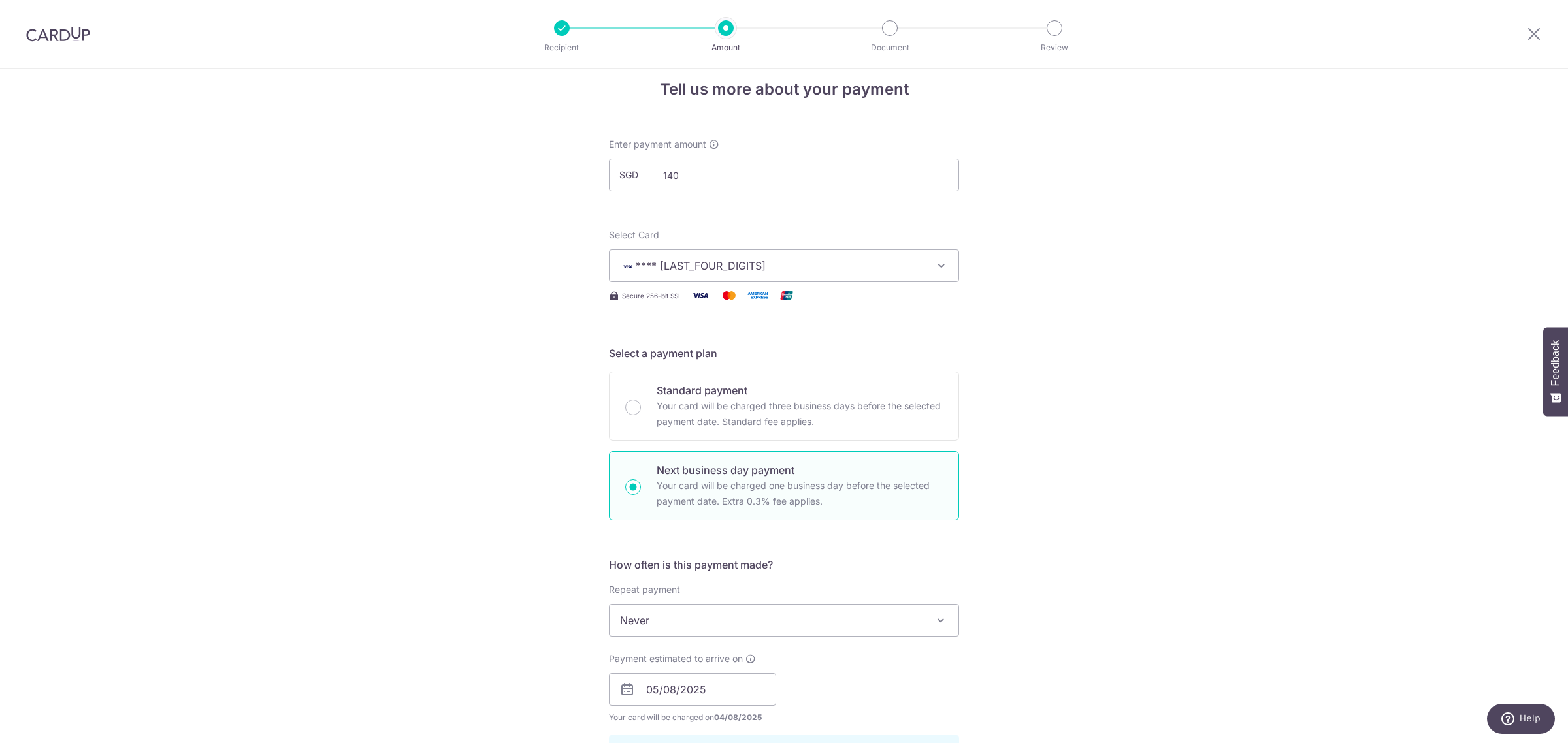 click on "Tell us more about your payment
Enter payment amount
SGD
140
Select Card
**** [LAST_FOUR_DIGITS]
Add credit card
Your Cards
**** [LAST_FOUR_DIGITS]
Secure 256-bit SSL
Text
New card details
Card
Secure 256-bit SSL" at bounding box center (784, 730) 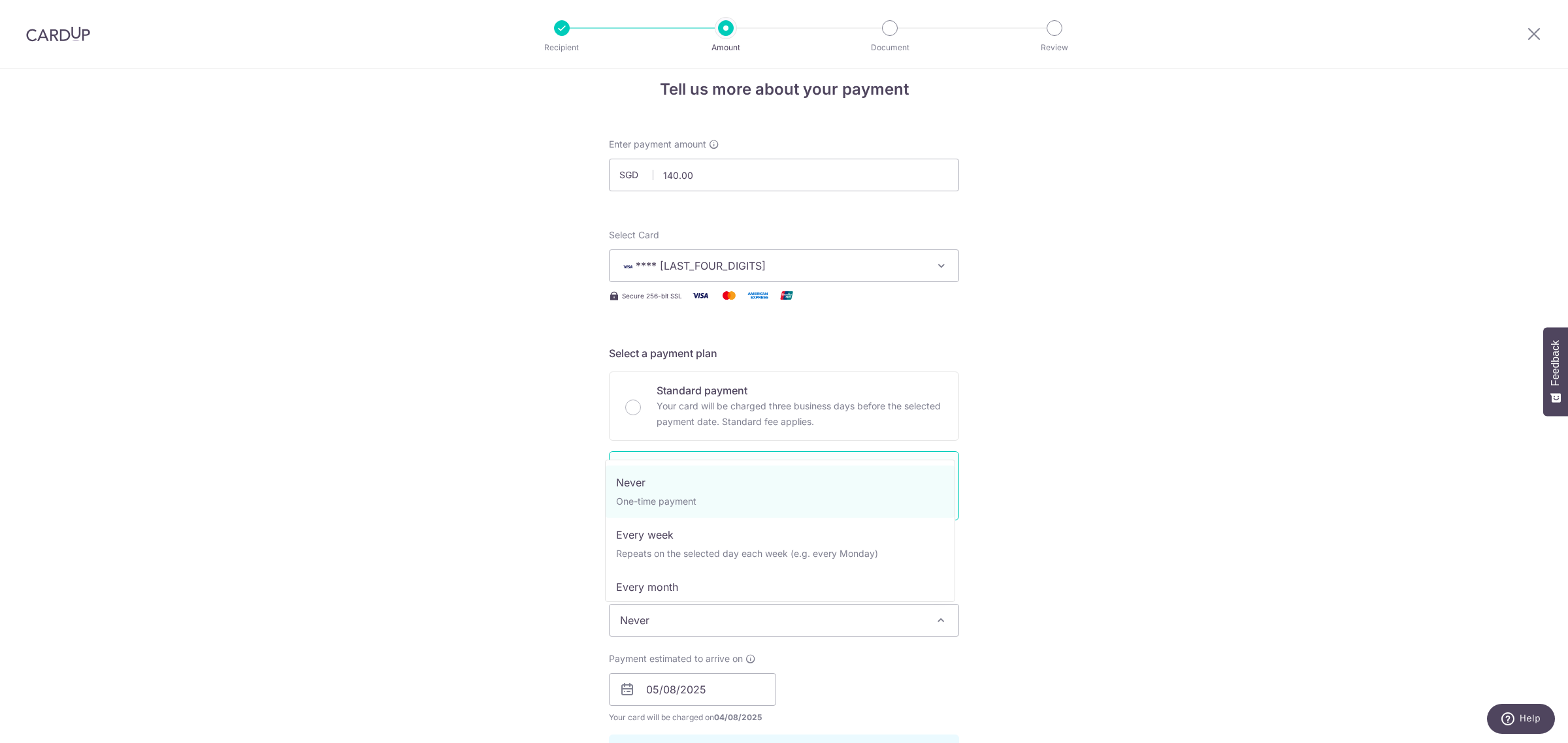 click on "Never" at bounding box center (784, 620) 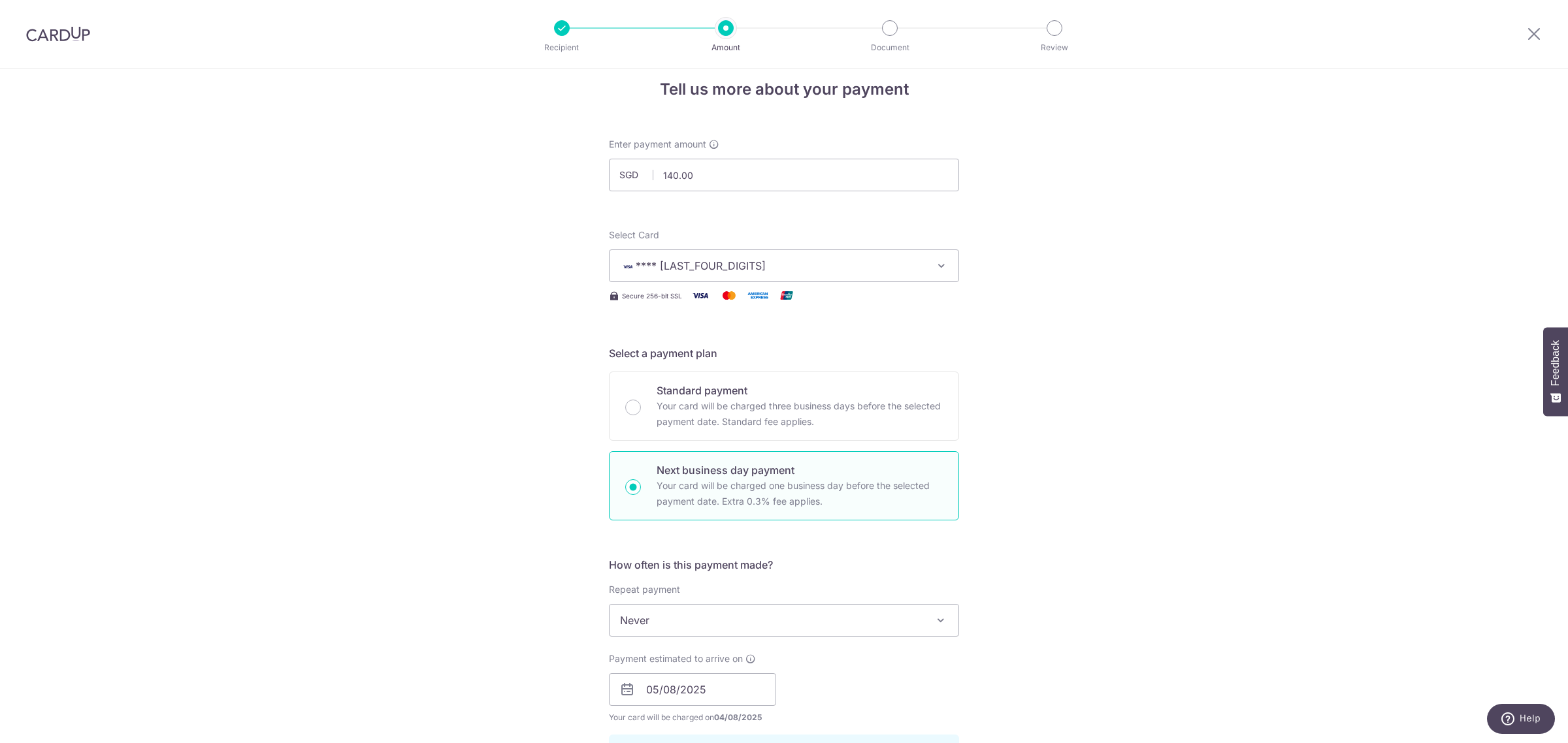 click on "Payment estimated to arrive on
05/08/2025
Prev Next Aug Sep Oct Nov Dec 2025 2026 2027 2028 2029 2030 2031 2032 2033 2034 2035 Sun Mon Tue Wed Thu Fri Sat           1 2 3 4 5 6 7 8 9 10 11 12 13 14 15 16 17 18 19 20 21 22 23 24 25 26 27 28 29 30 31
Your card will be charged on  04/08/2025  for the first payment
* If your payment is funded by  9:00am SGT on Tuesday 05/08/2025
05/08/2025
No. of Payments" at bounding box center [784, 688] 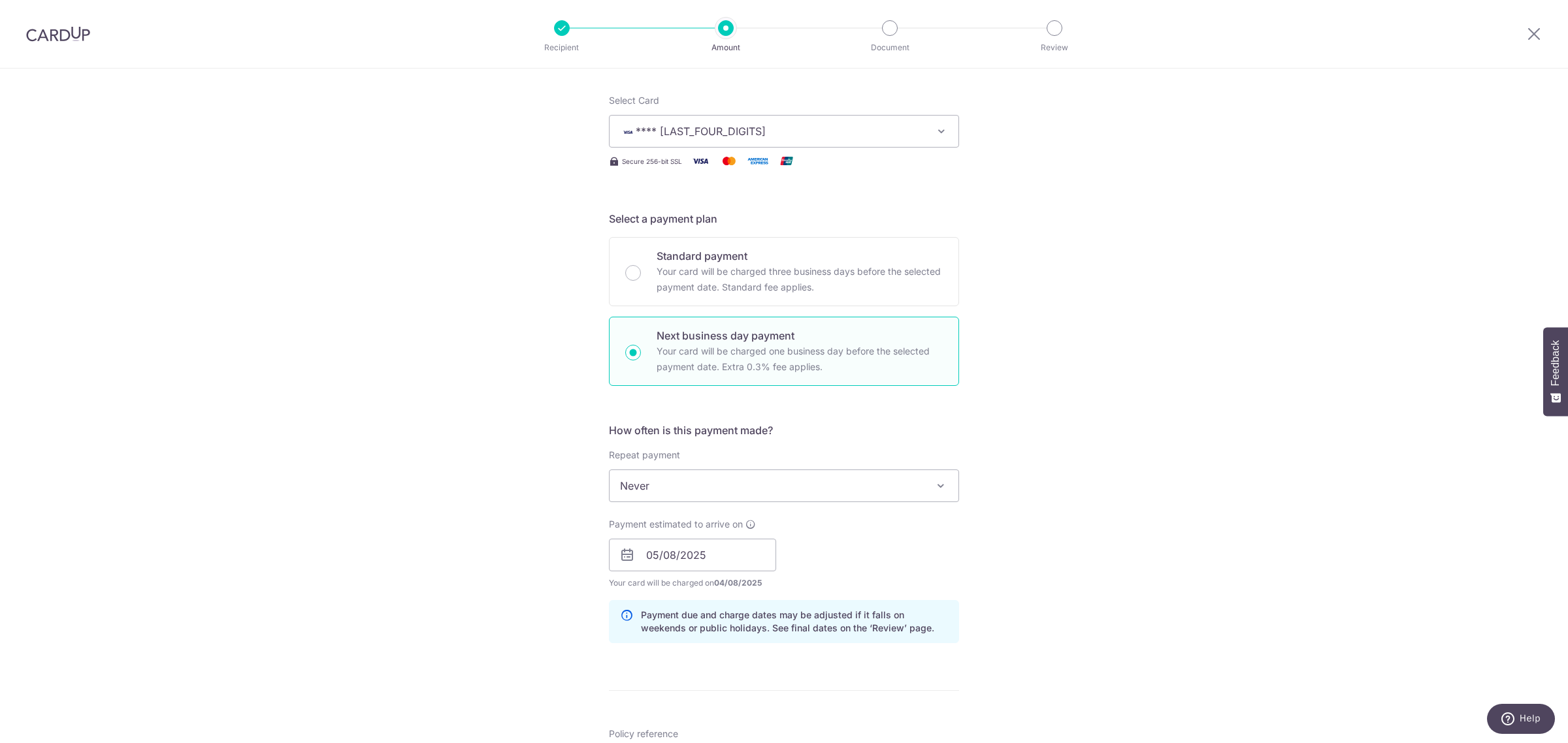 scroll, scrollTop: 180, scrollLeft: 0, axis: vertical 